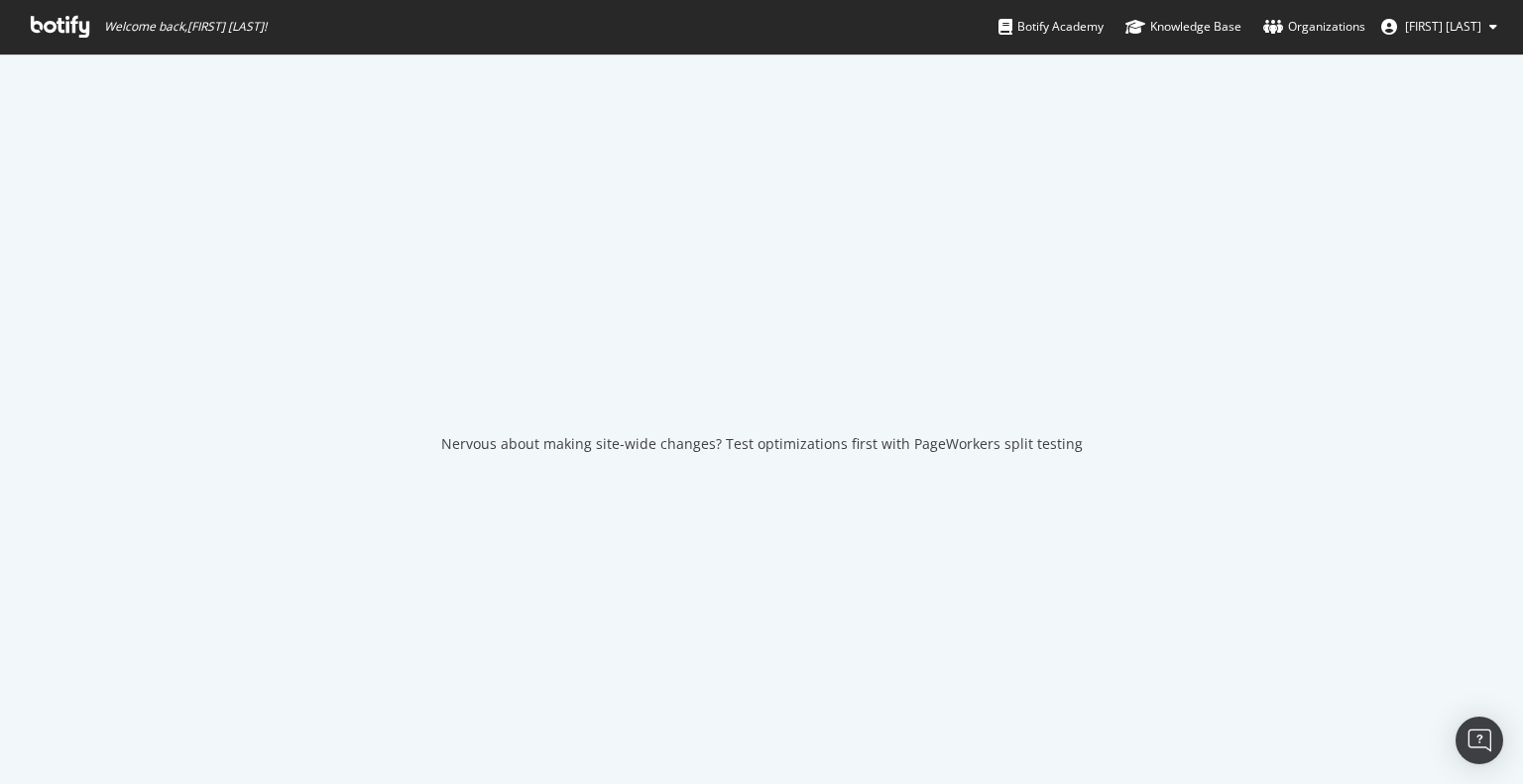 scroll, scrollTop: 0, scrollLeft: 0, axis: both 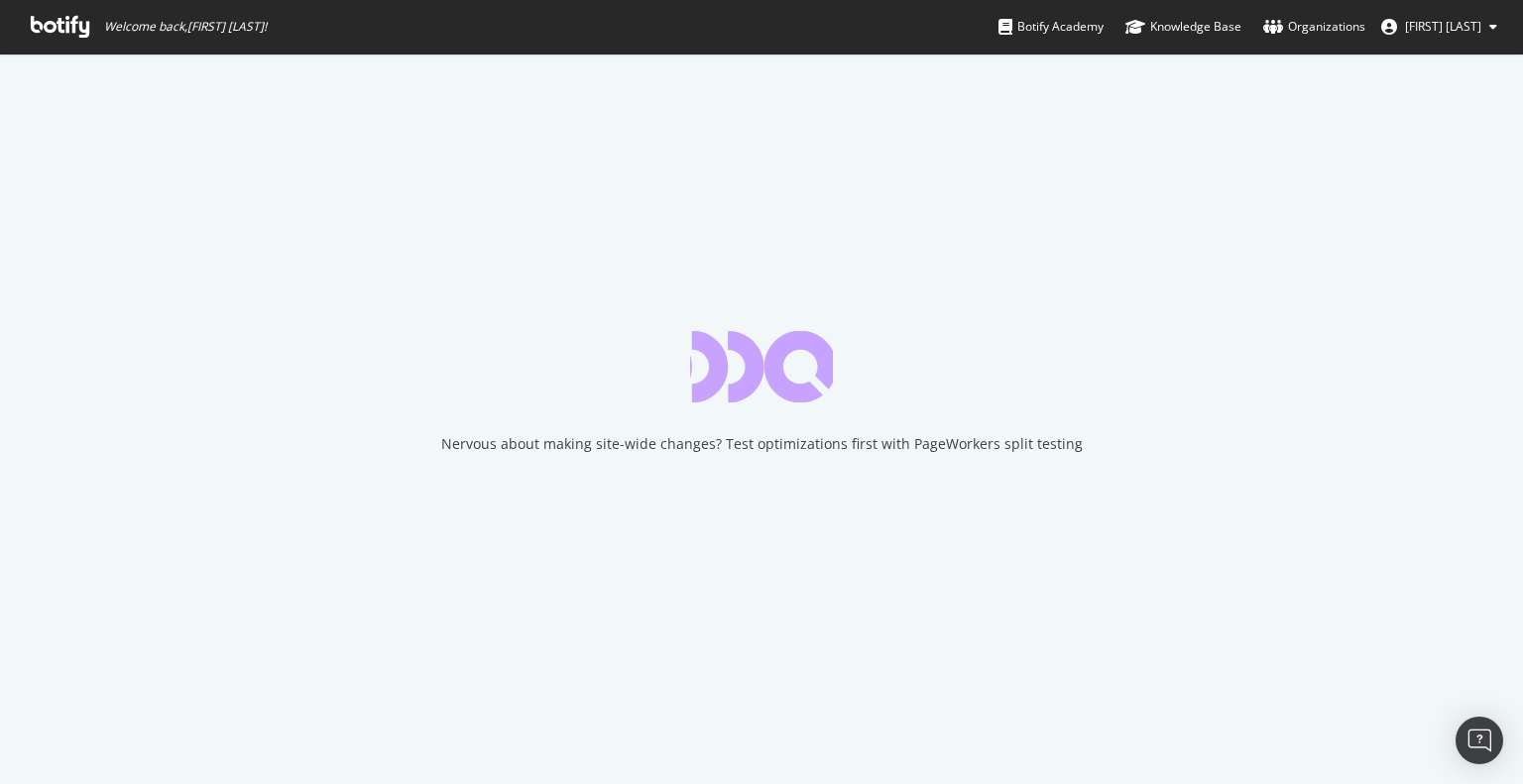 click at bounding box center (59, 27) 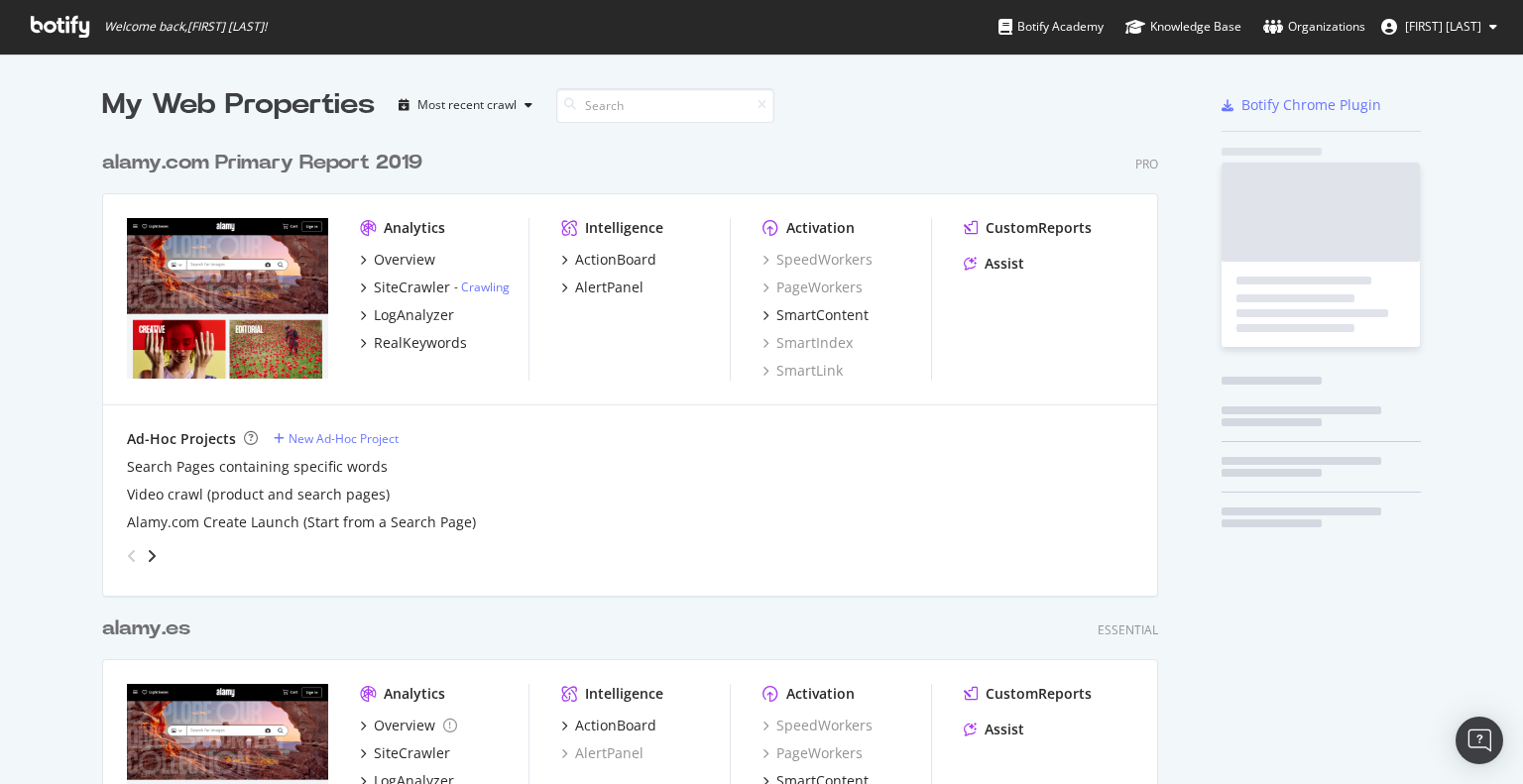 scroll, scrollTop: 16, scrollLeft: 16, axis: both 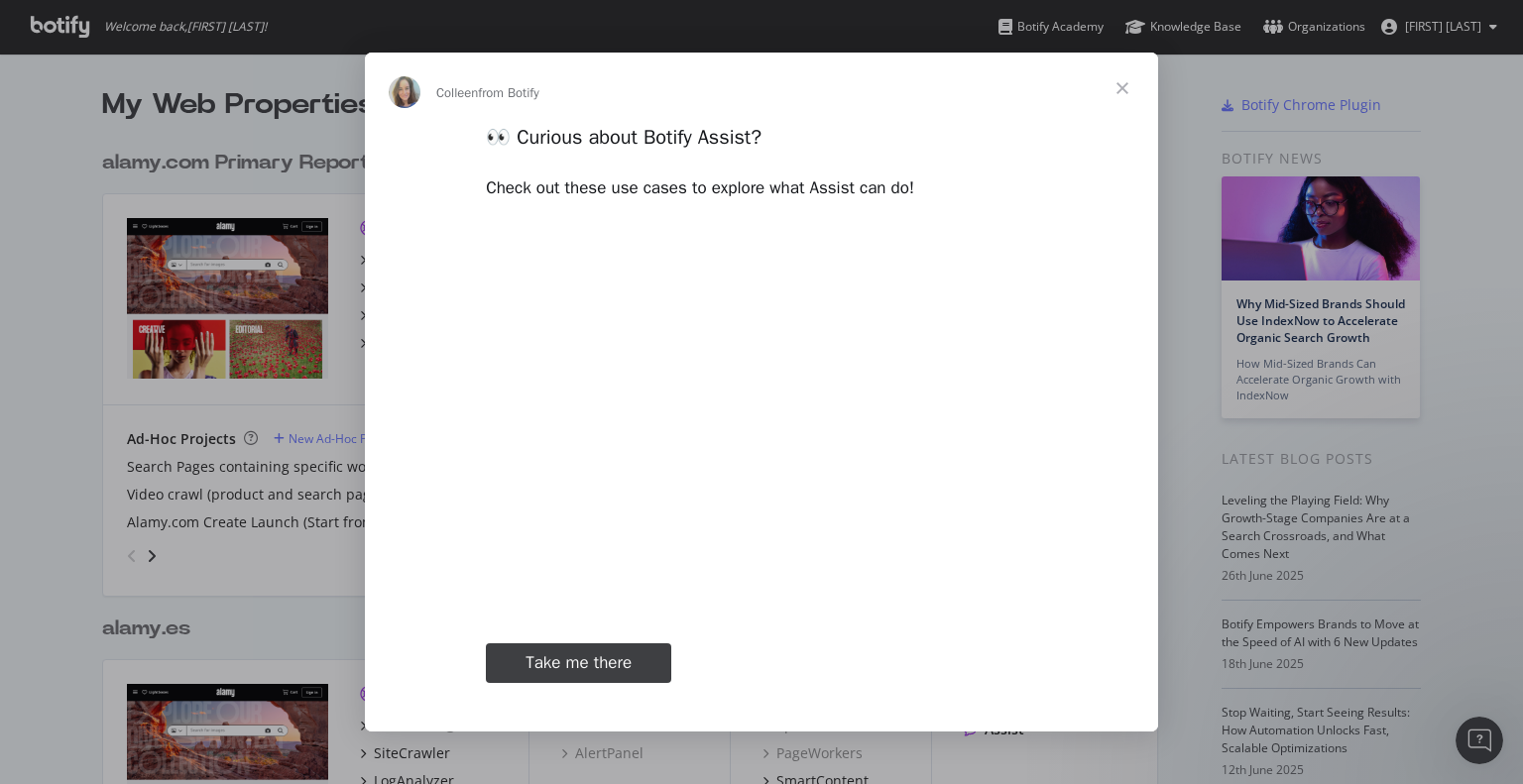 click at bounding box center (1122, 88) 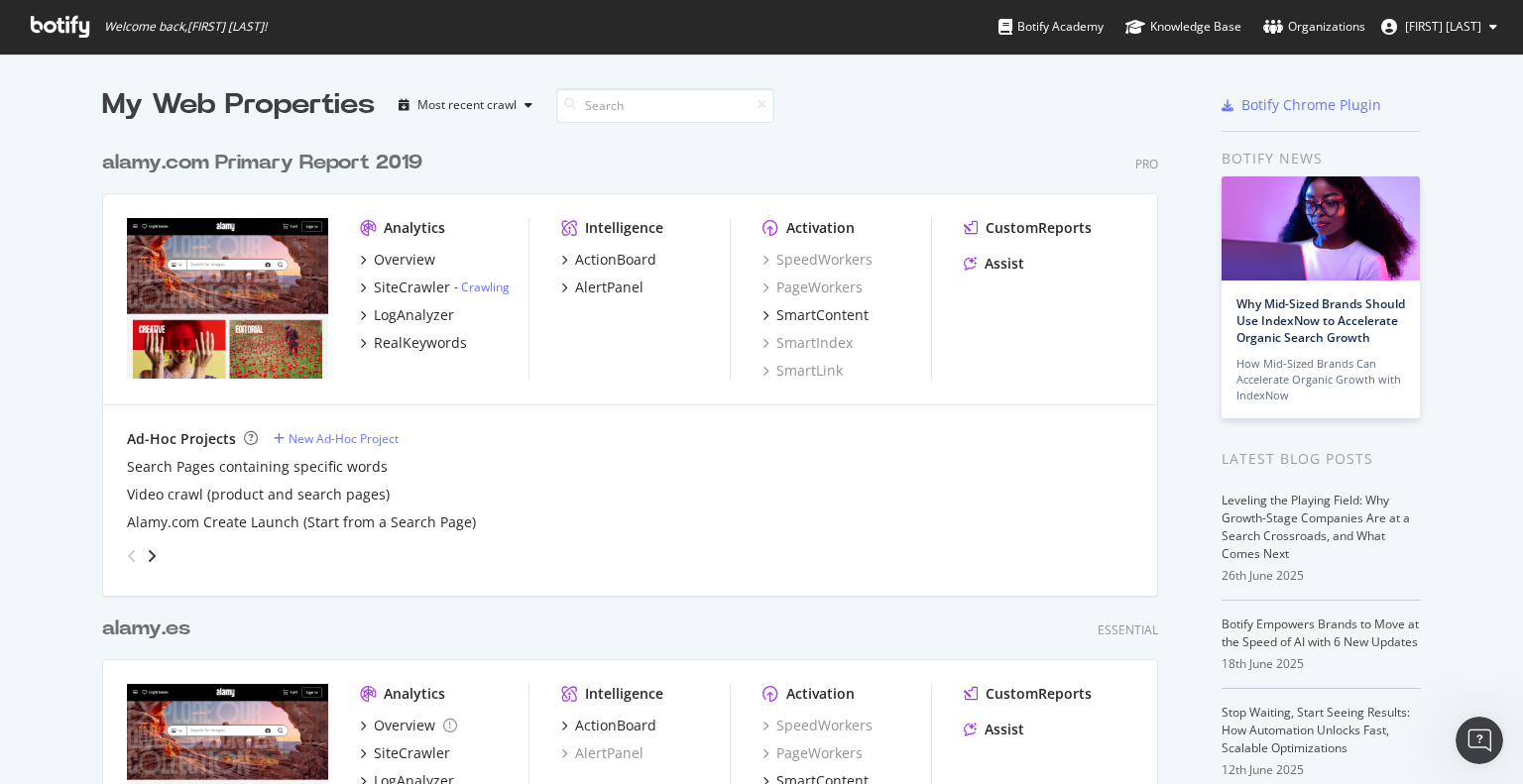 scroll, scrollTop: 198, scrollLeft: 0, axis: vertical 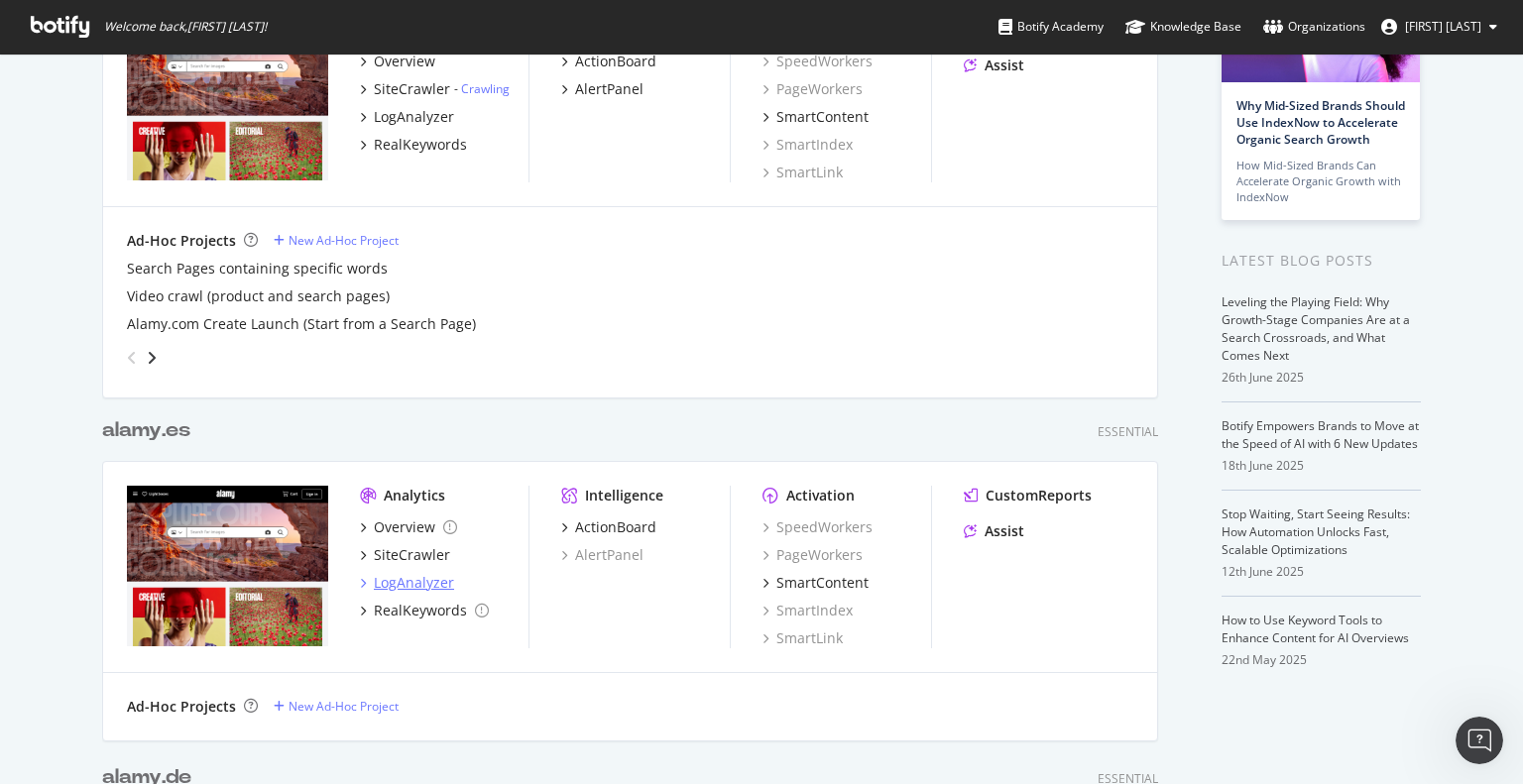 click on "LogAnalyzer" at bounding box center [413, 583] 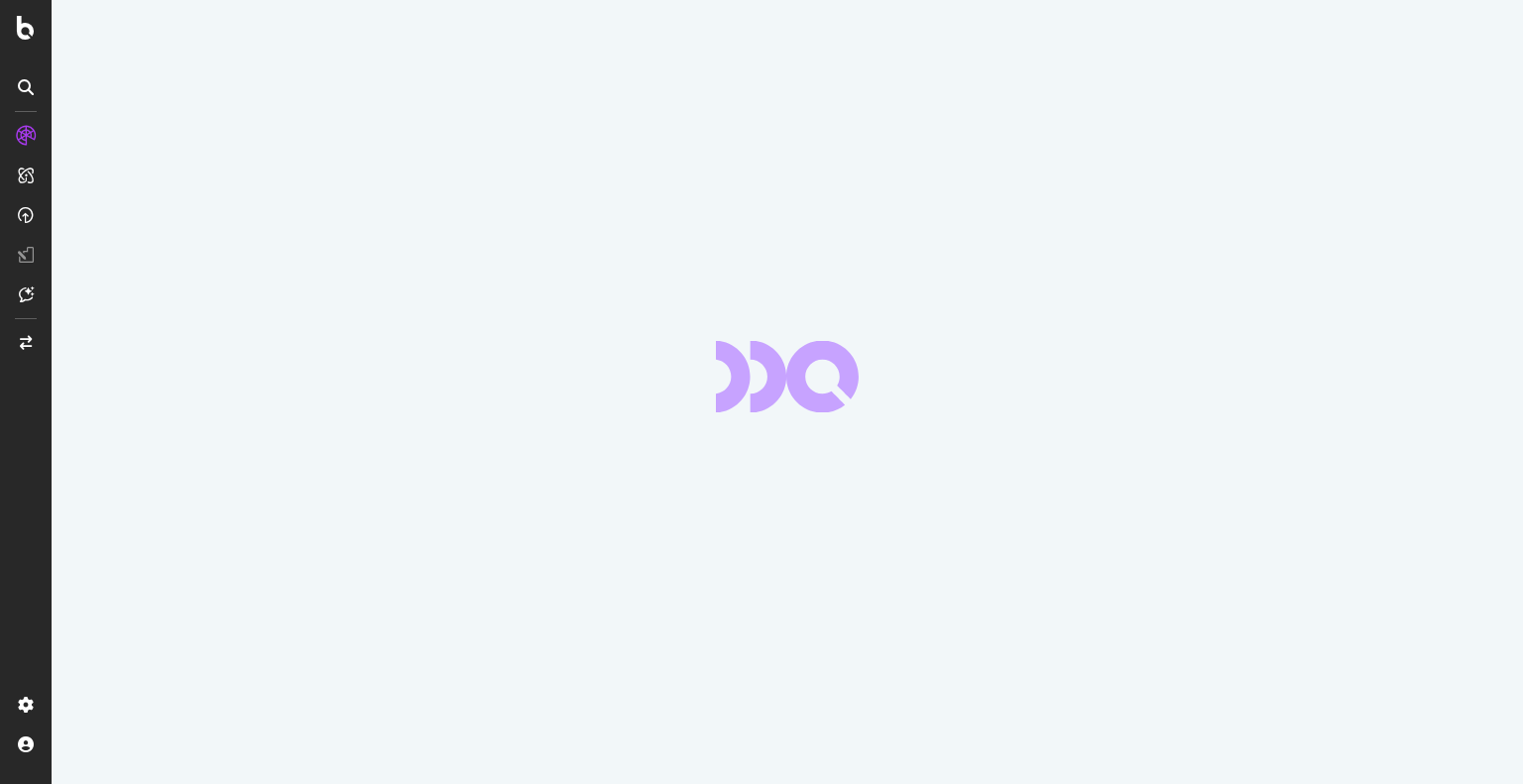 scroll, scrollTop: 0, scrollLeft: 0, axis: both 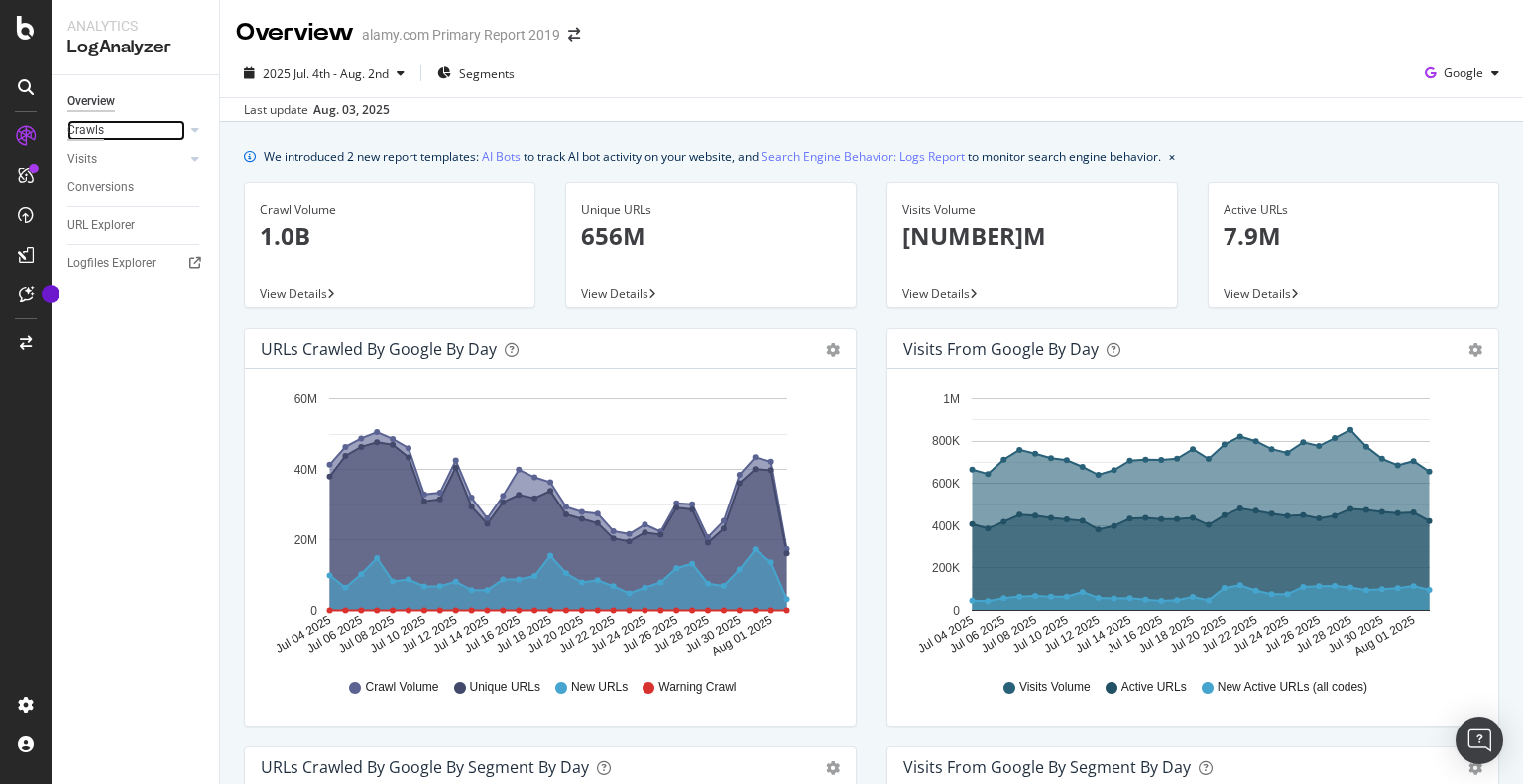 click on "Crawls" at bounding box center [85, 130] 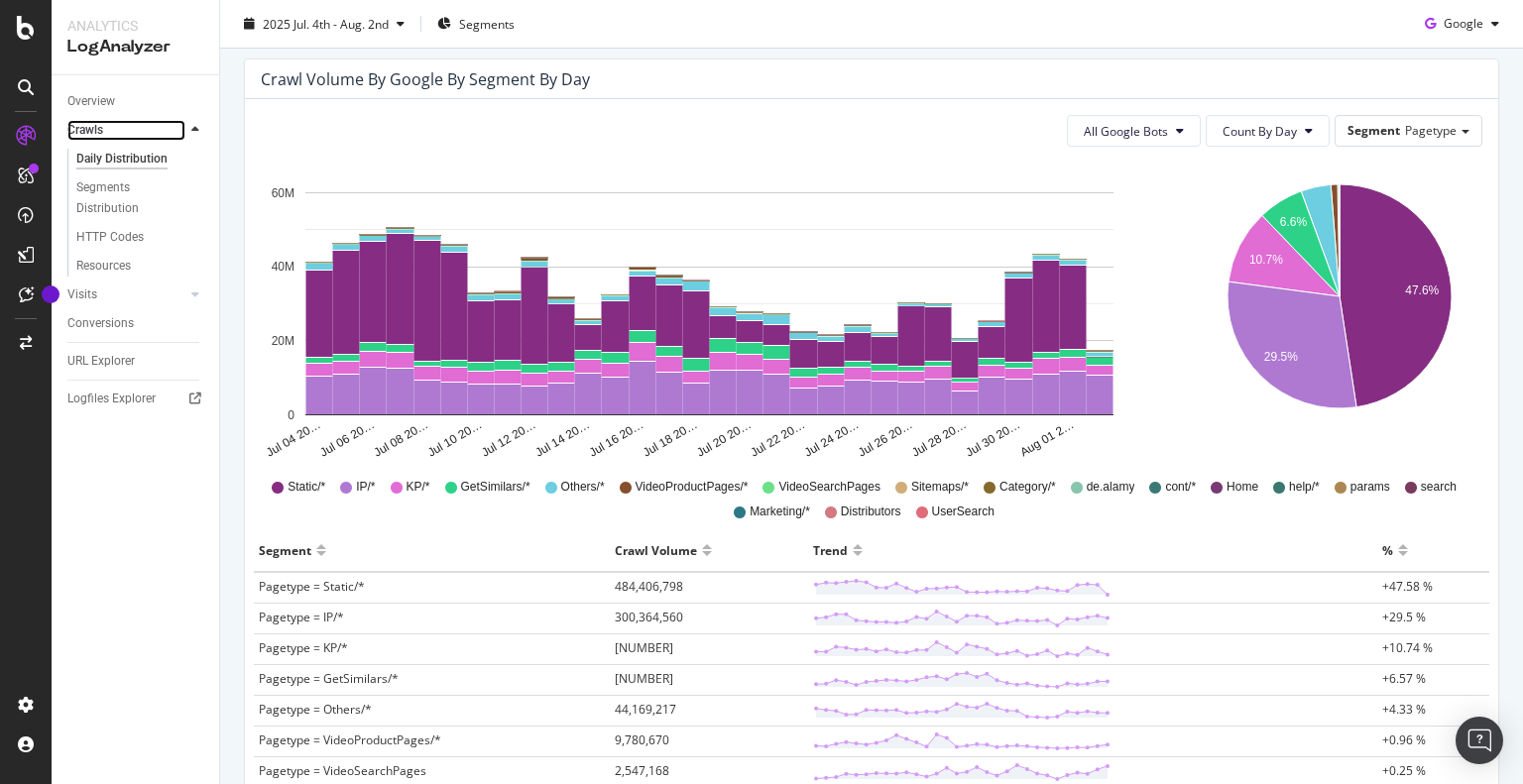 scroll, scrollTop: 0, scrollLeft: 0, axis: both 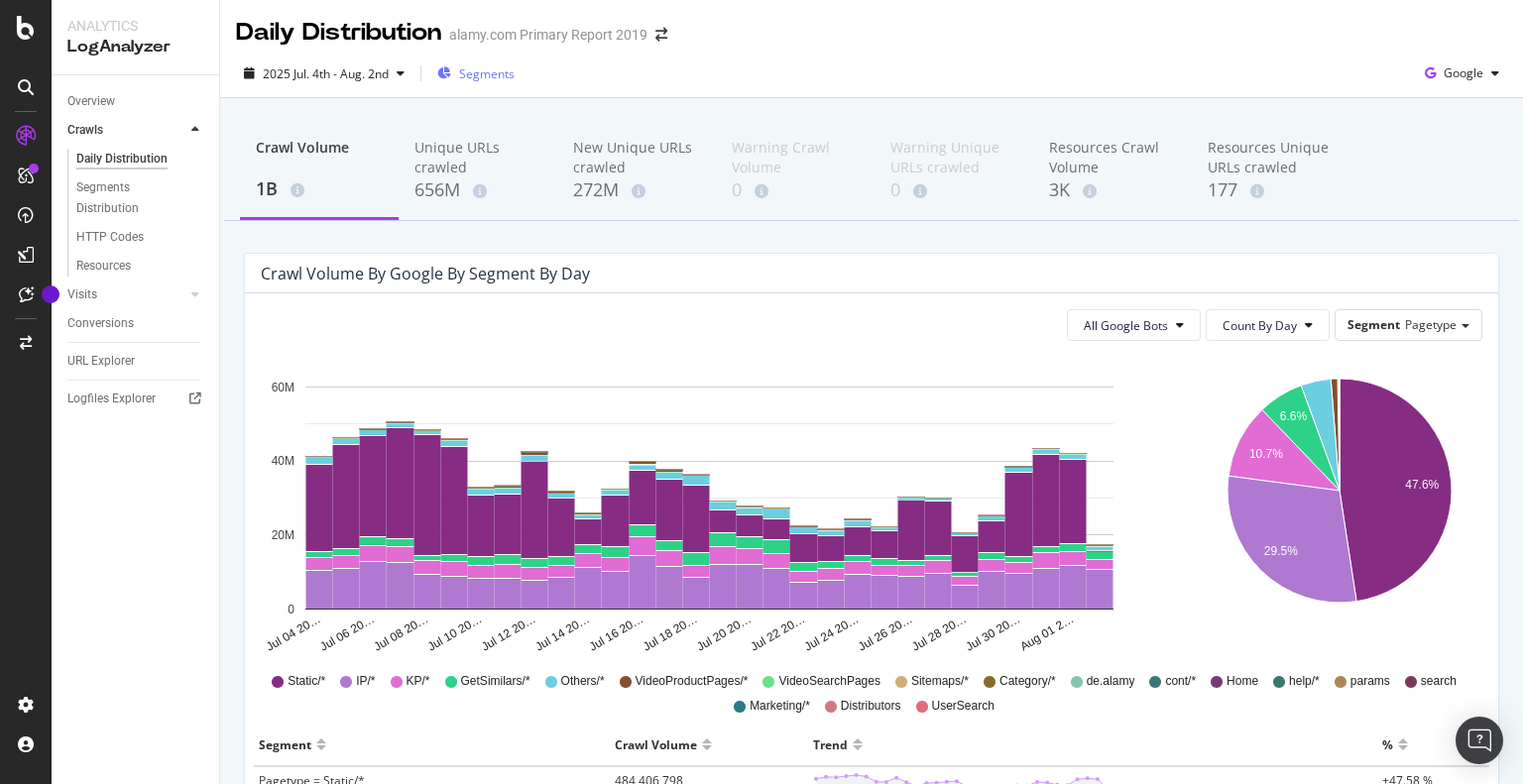 click on "Segments" at bounding box center (487, 73) 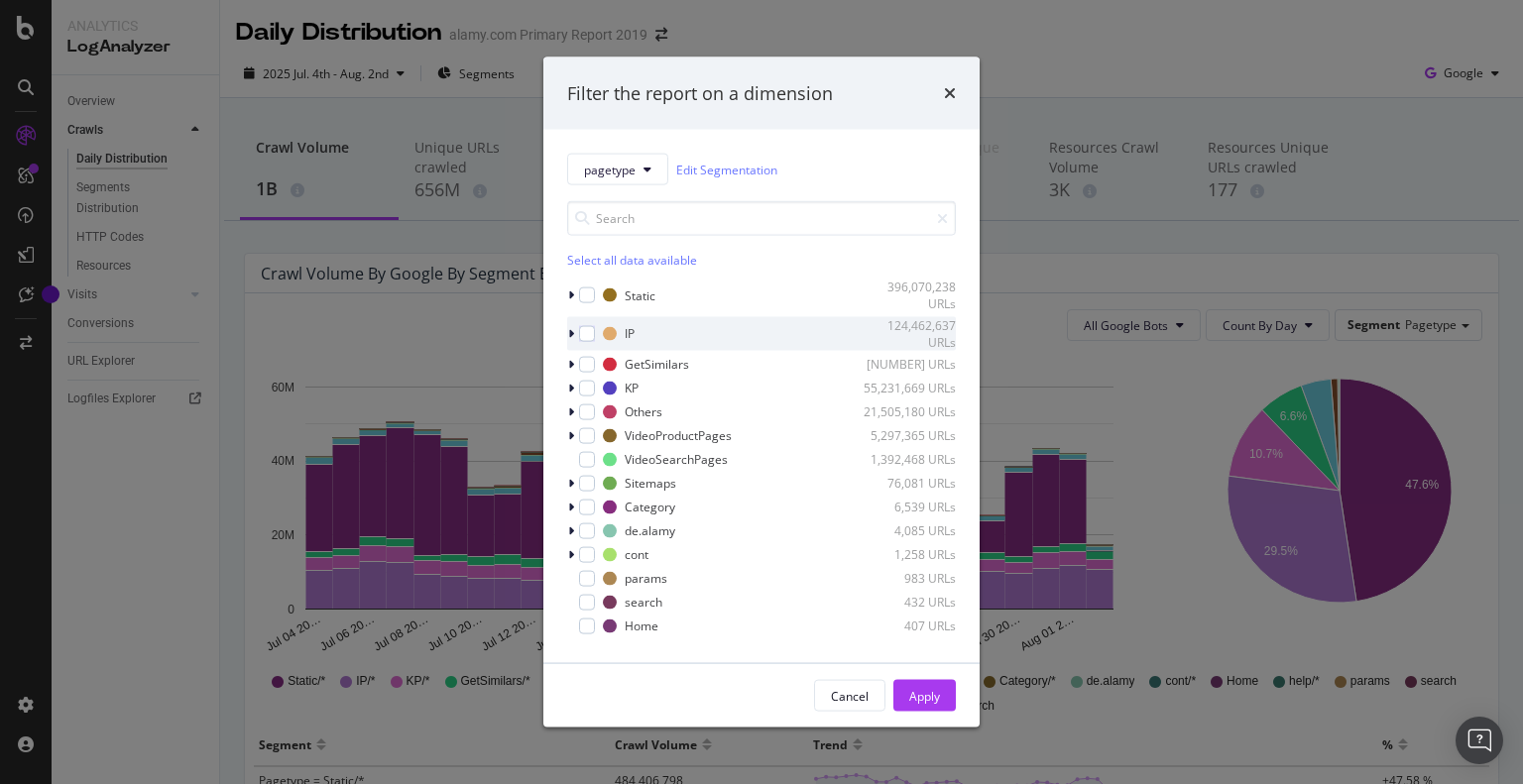 click at bounding box center [571, 333] 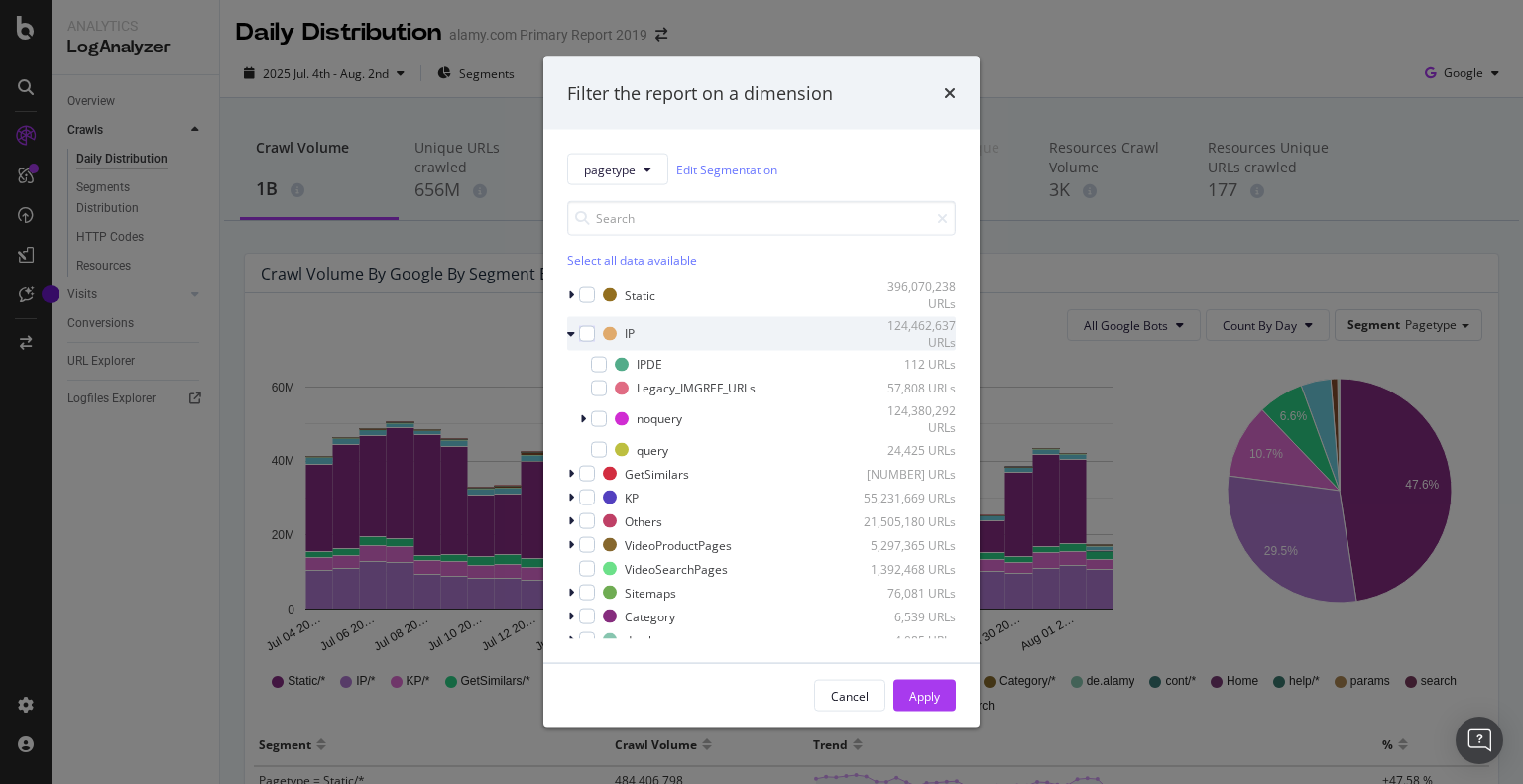 click at bounding box center (571, 333) 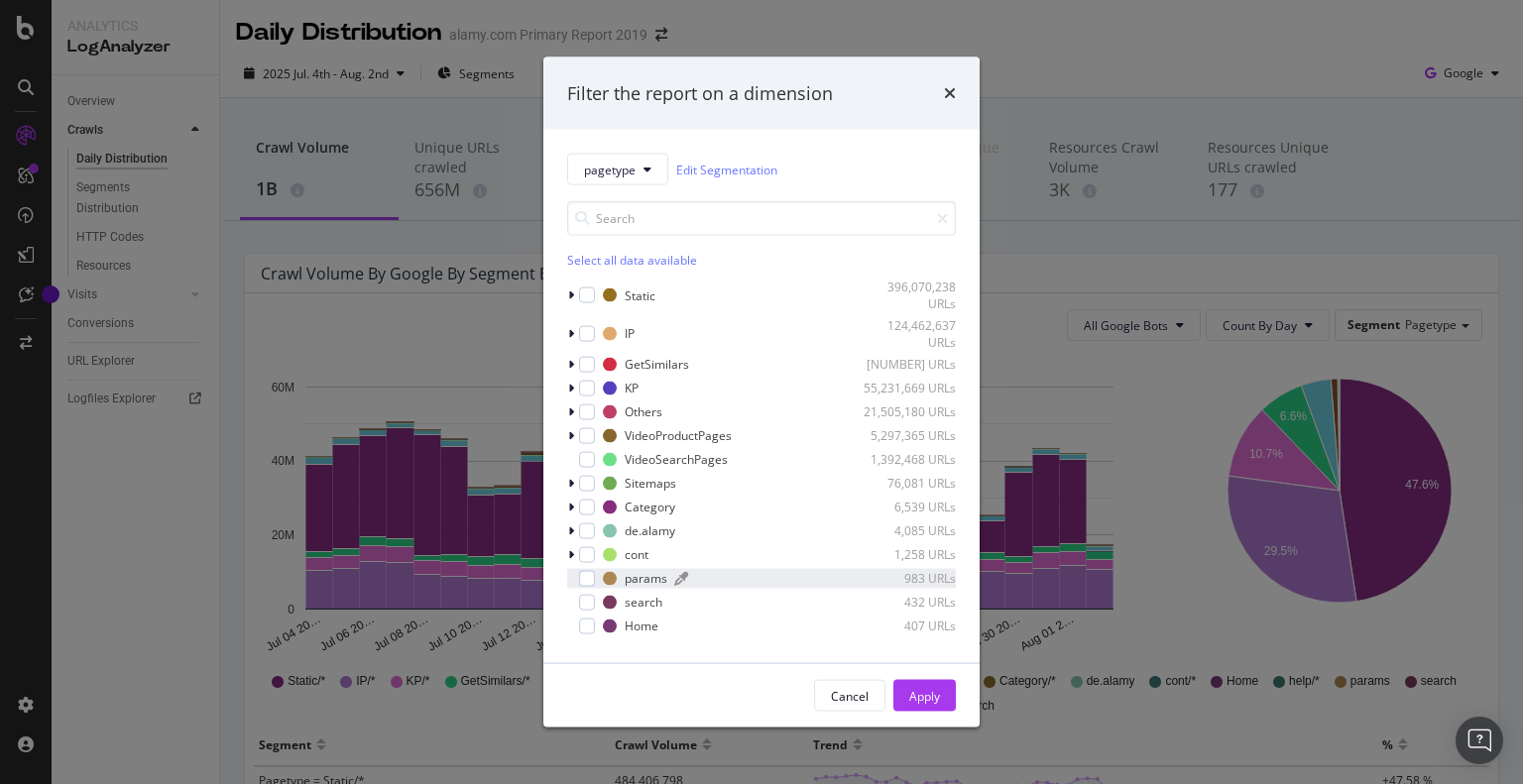scroll, scrollTop: 91, scrollLeft: 0, axis: vertical 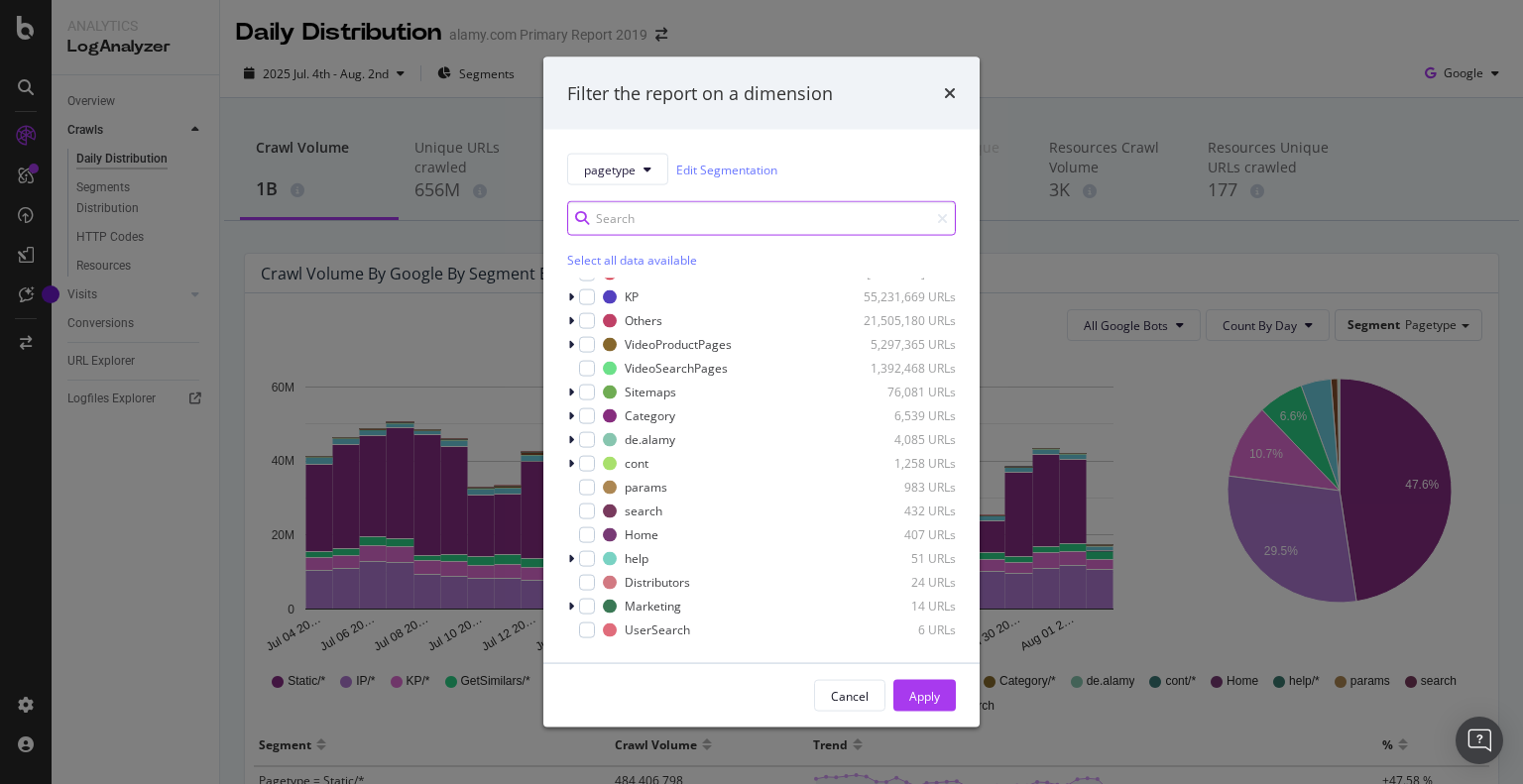 click at bounding box center (762, 218) 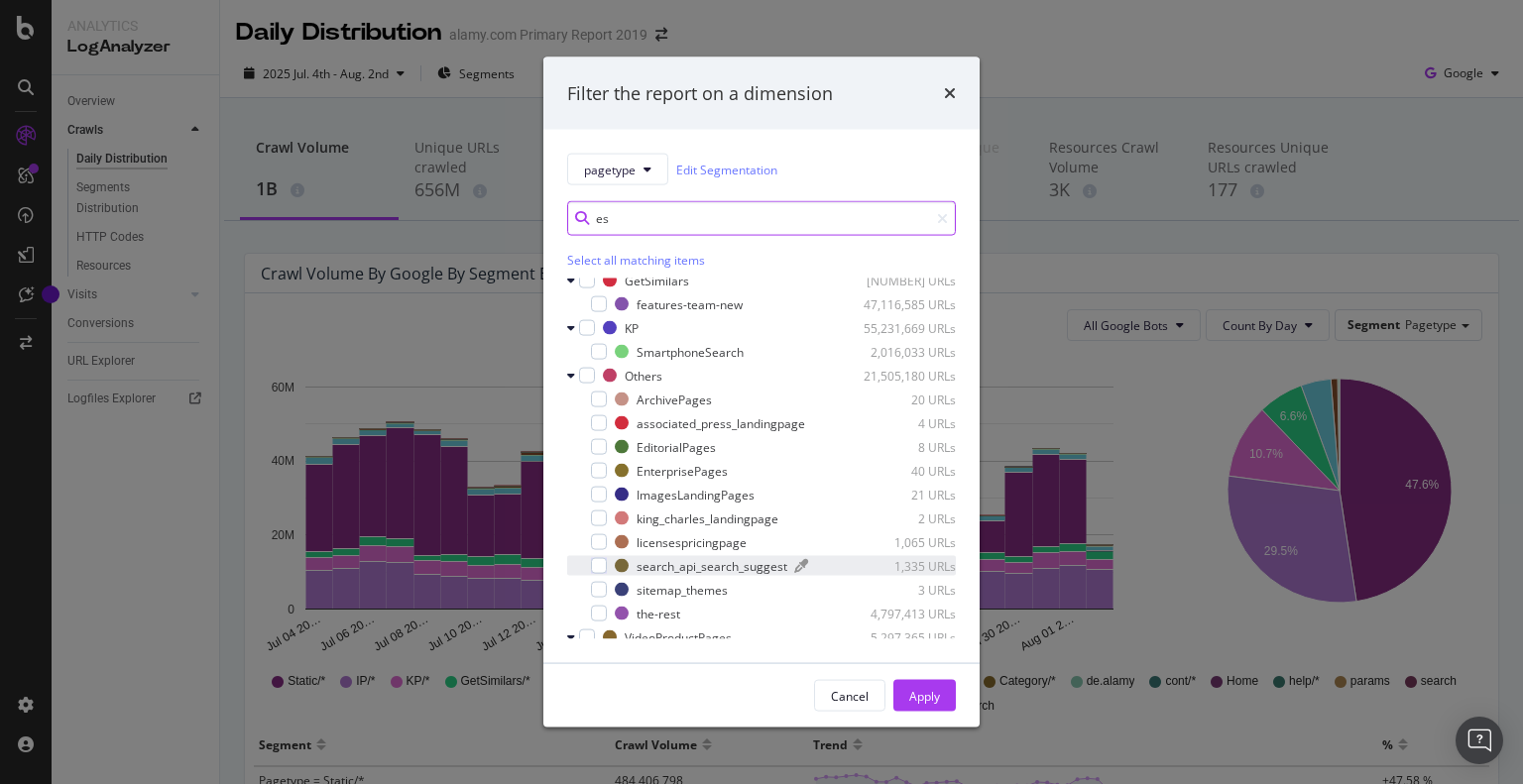 scroll, scrollTop: 0, scrollLeft: 0, axis: both 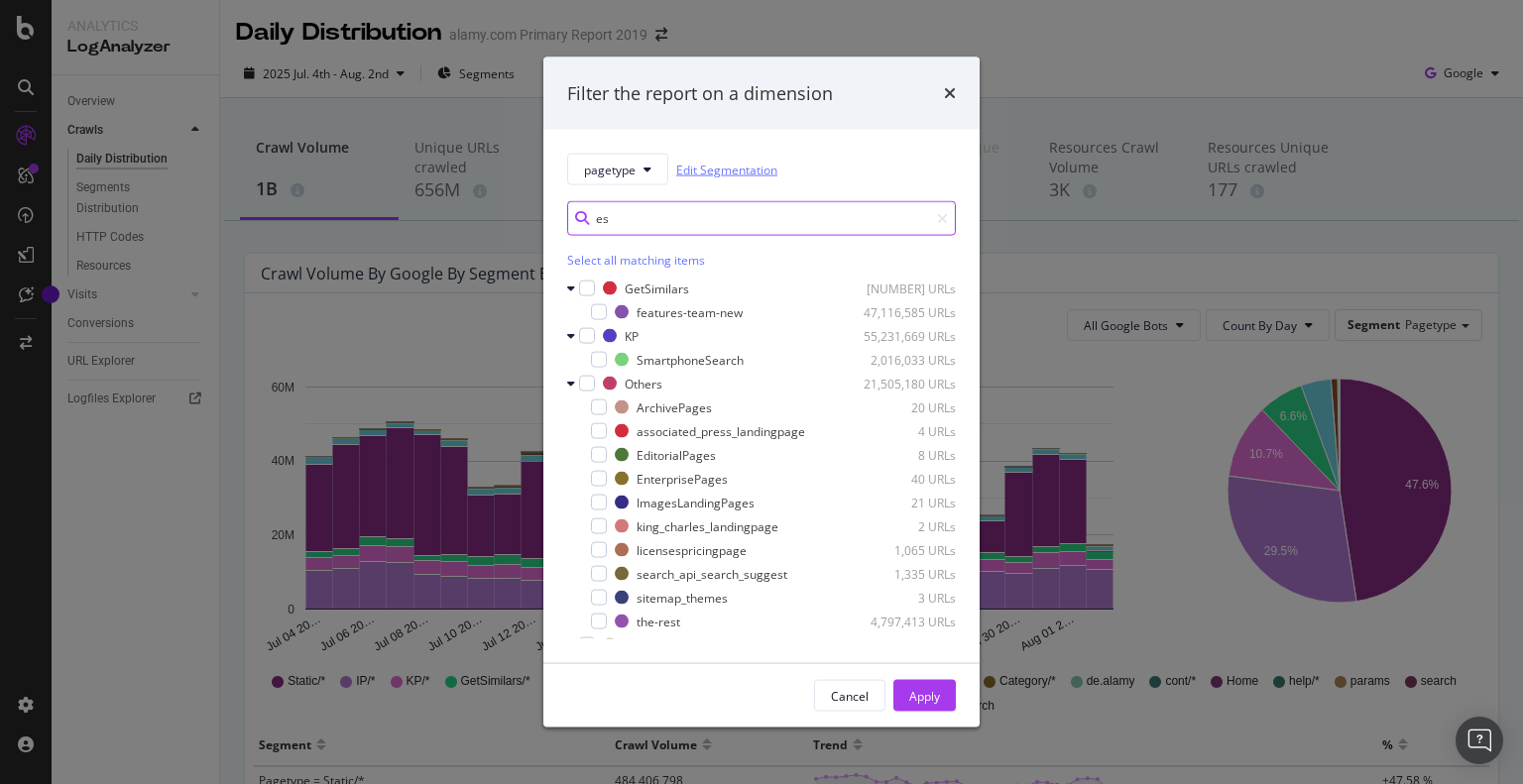 type on "es" 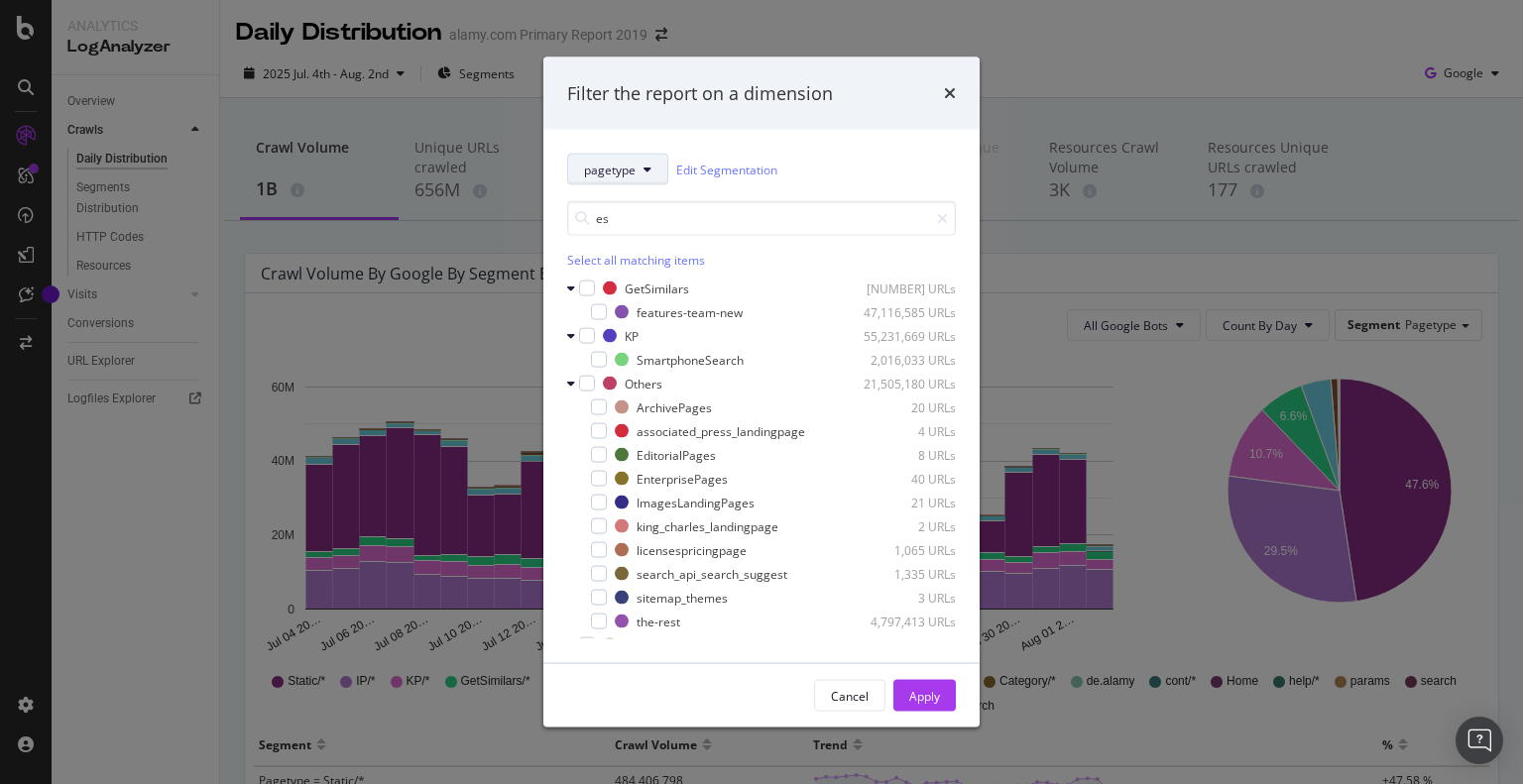 click on "pagetype" at bounding box center (610, 168) 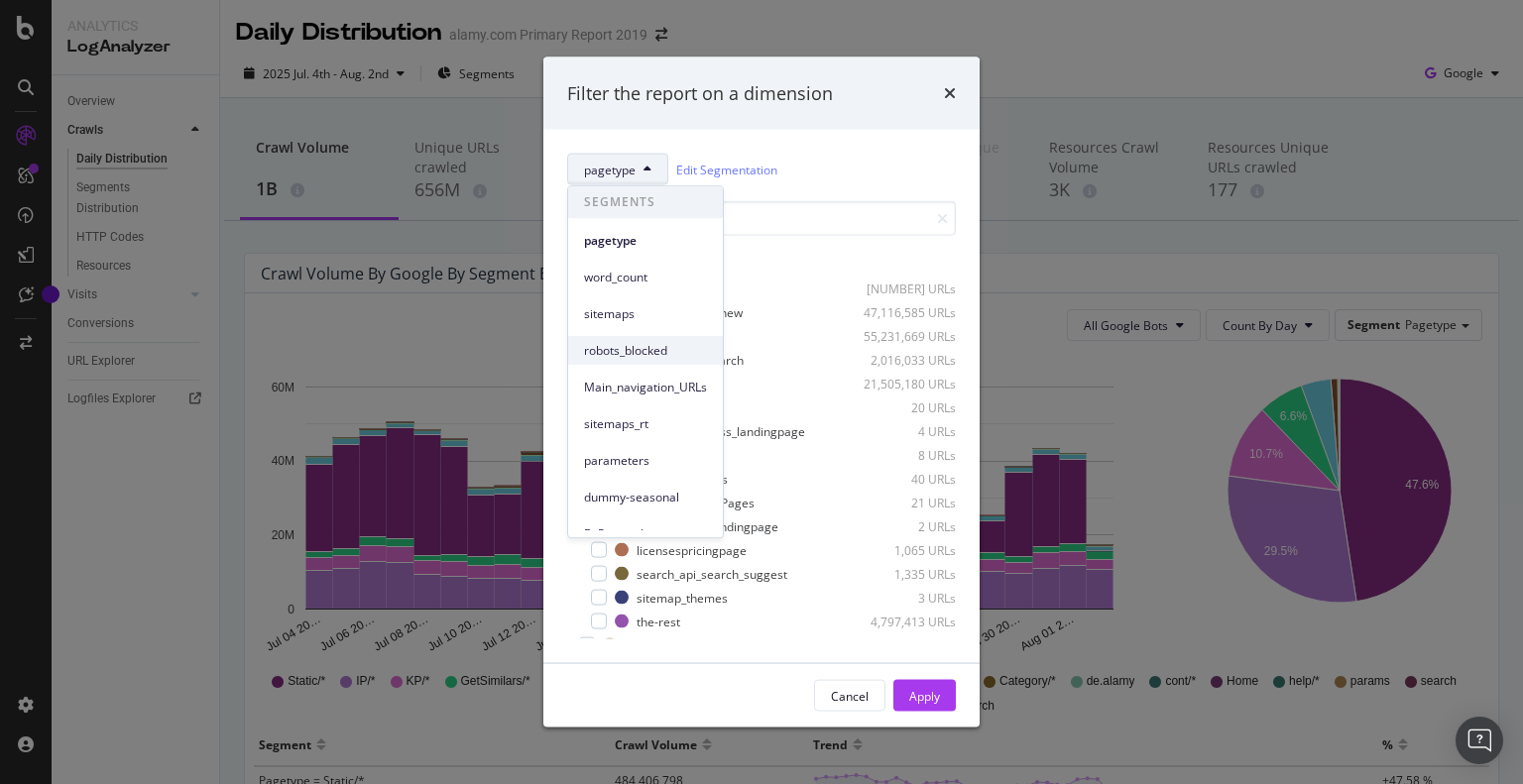 click on "robots_blocked" at bounding box center [645, 351] 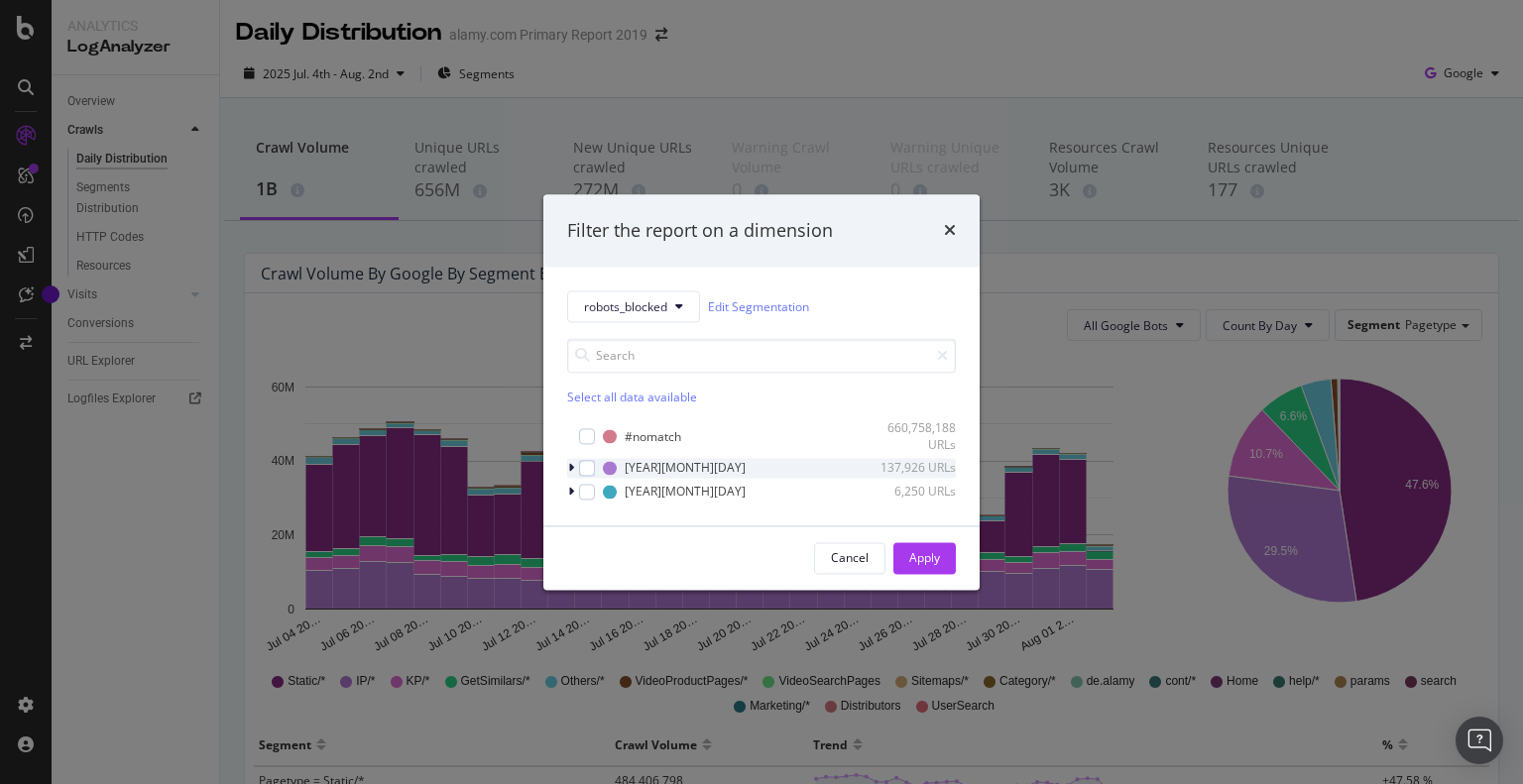 click at bounding box center [571, 468] 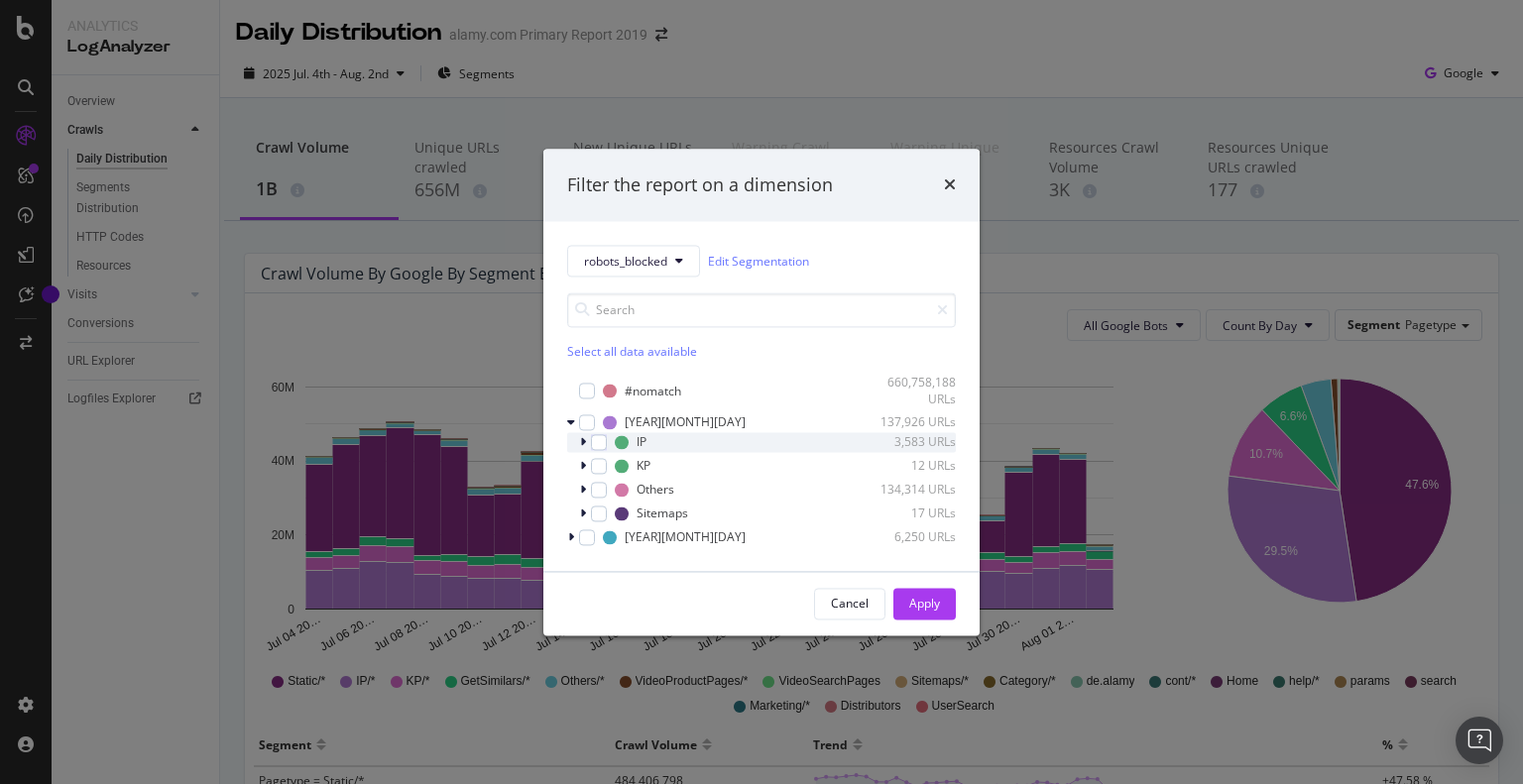 click at bounding box center [583, 442] 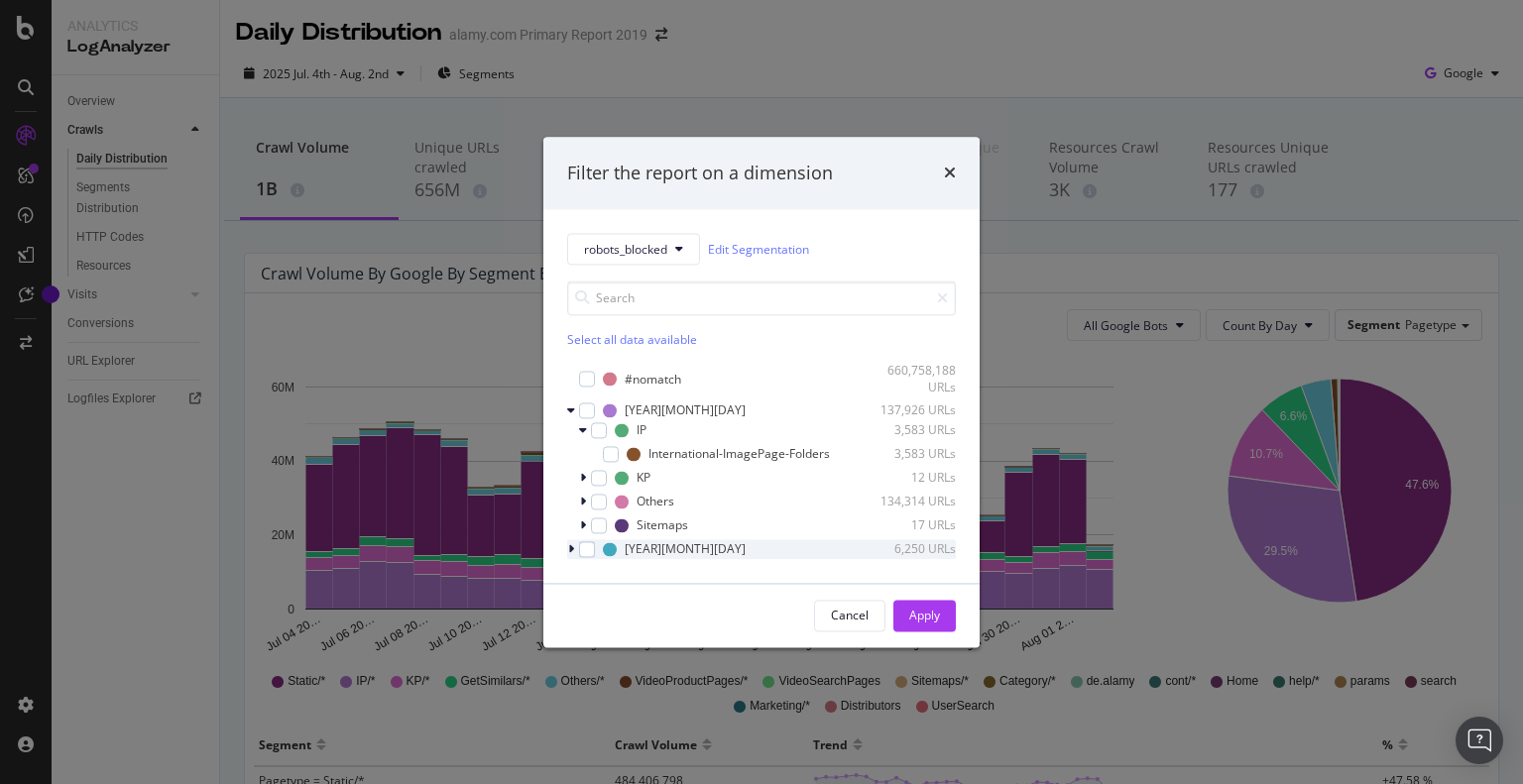 click at bounding box center [571, 549] 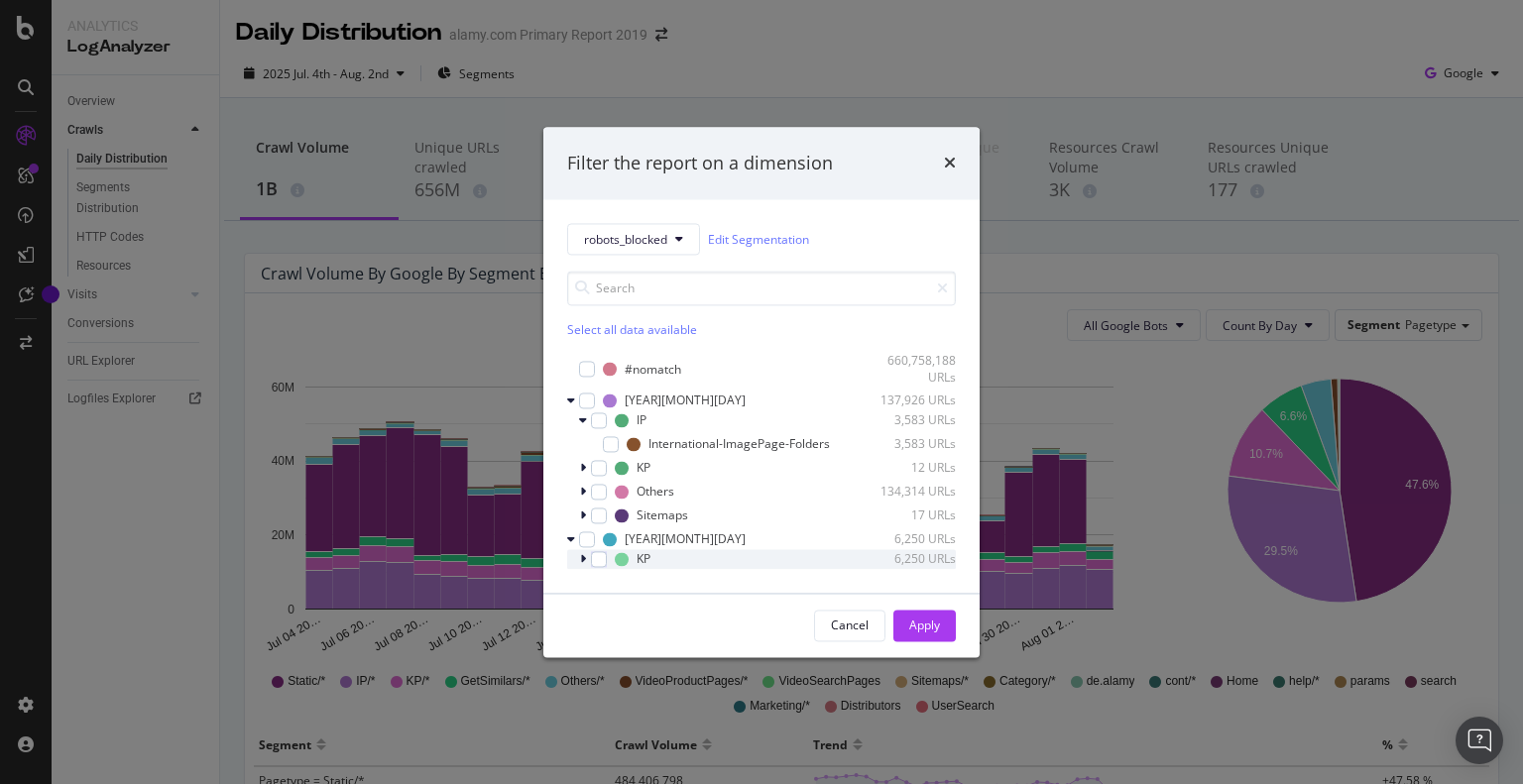 click at bounding box center [583, 559] 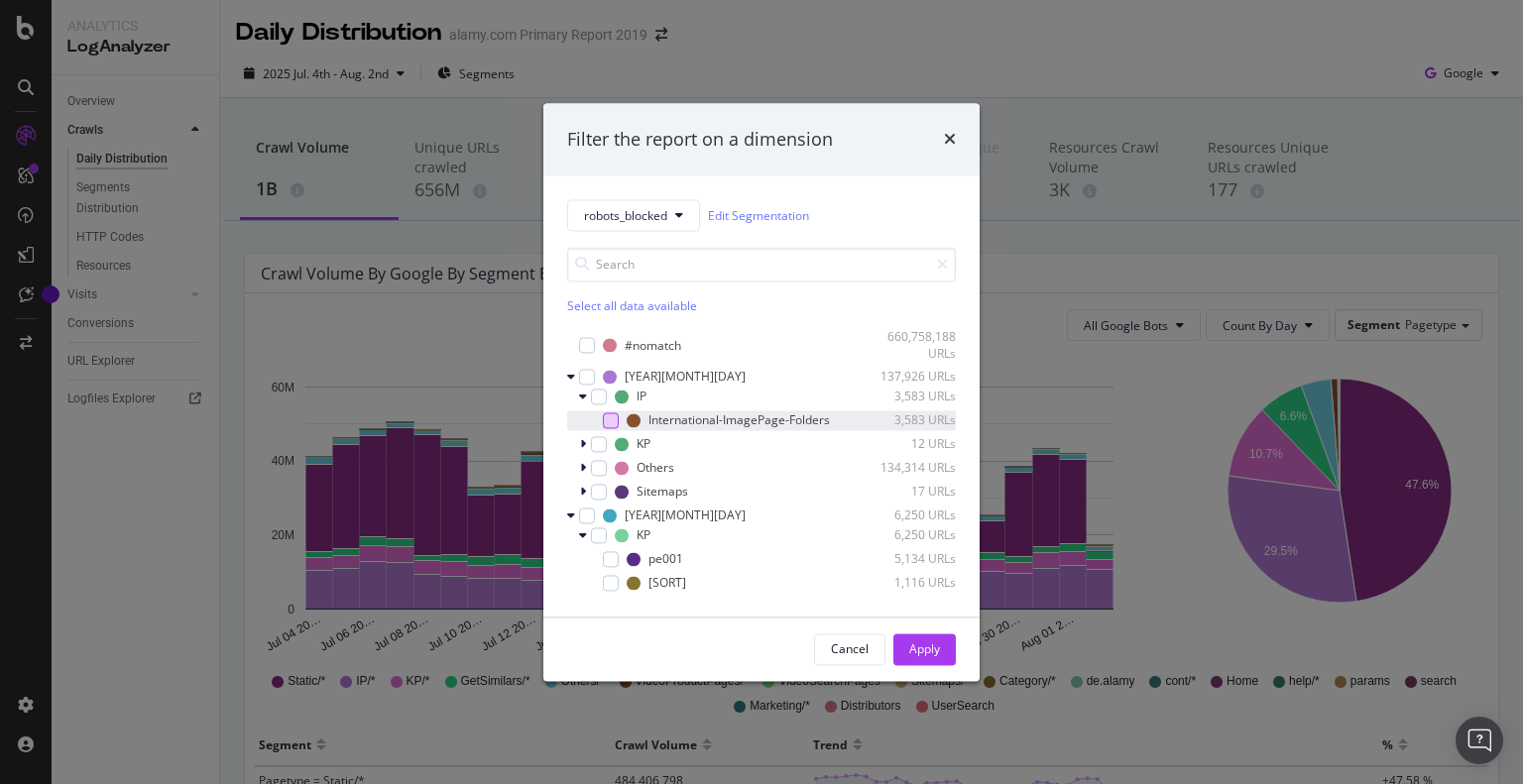 click at bounding box center (611, 420) 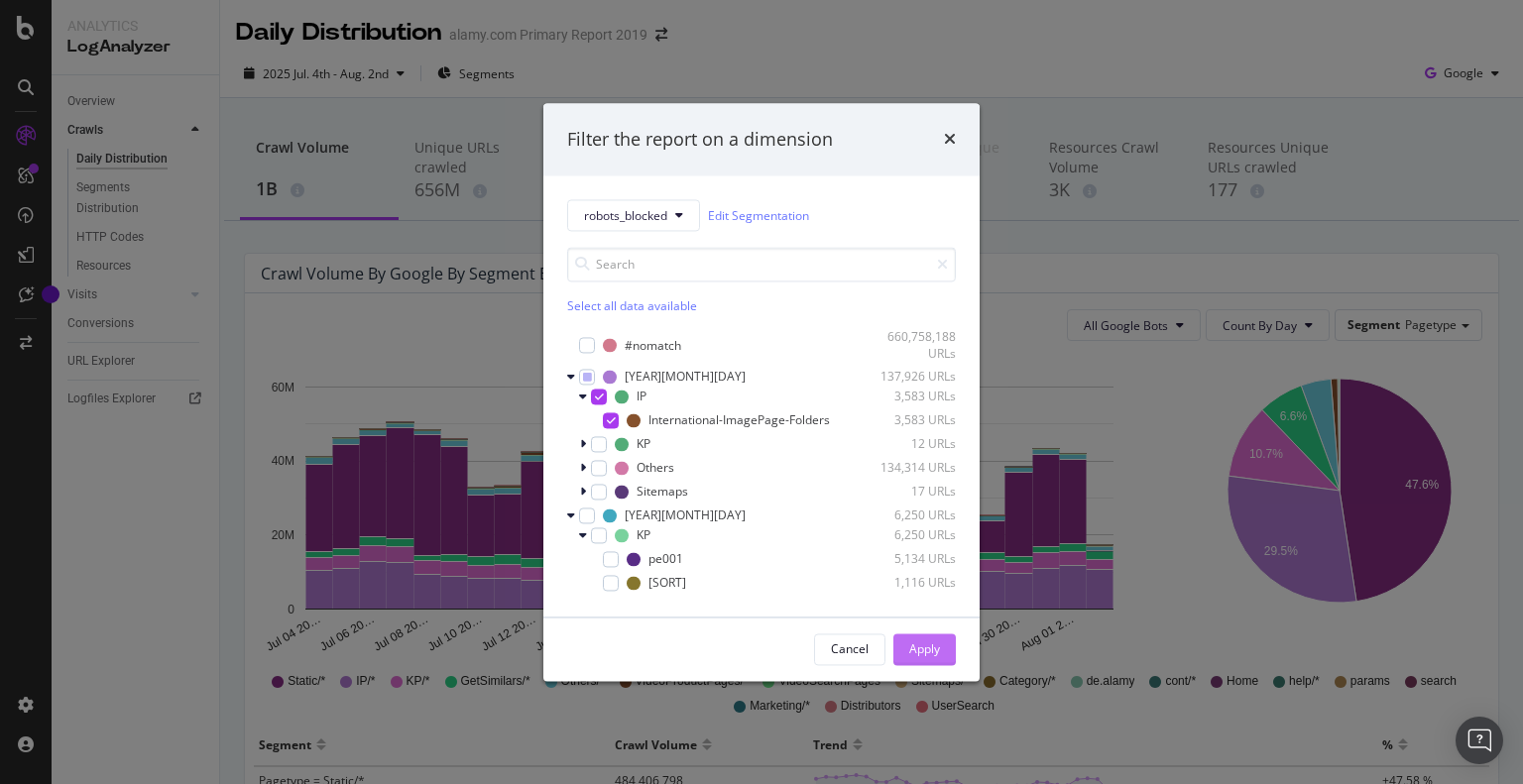 click on "Apply" at bounding box center [924, 648] 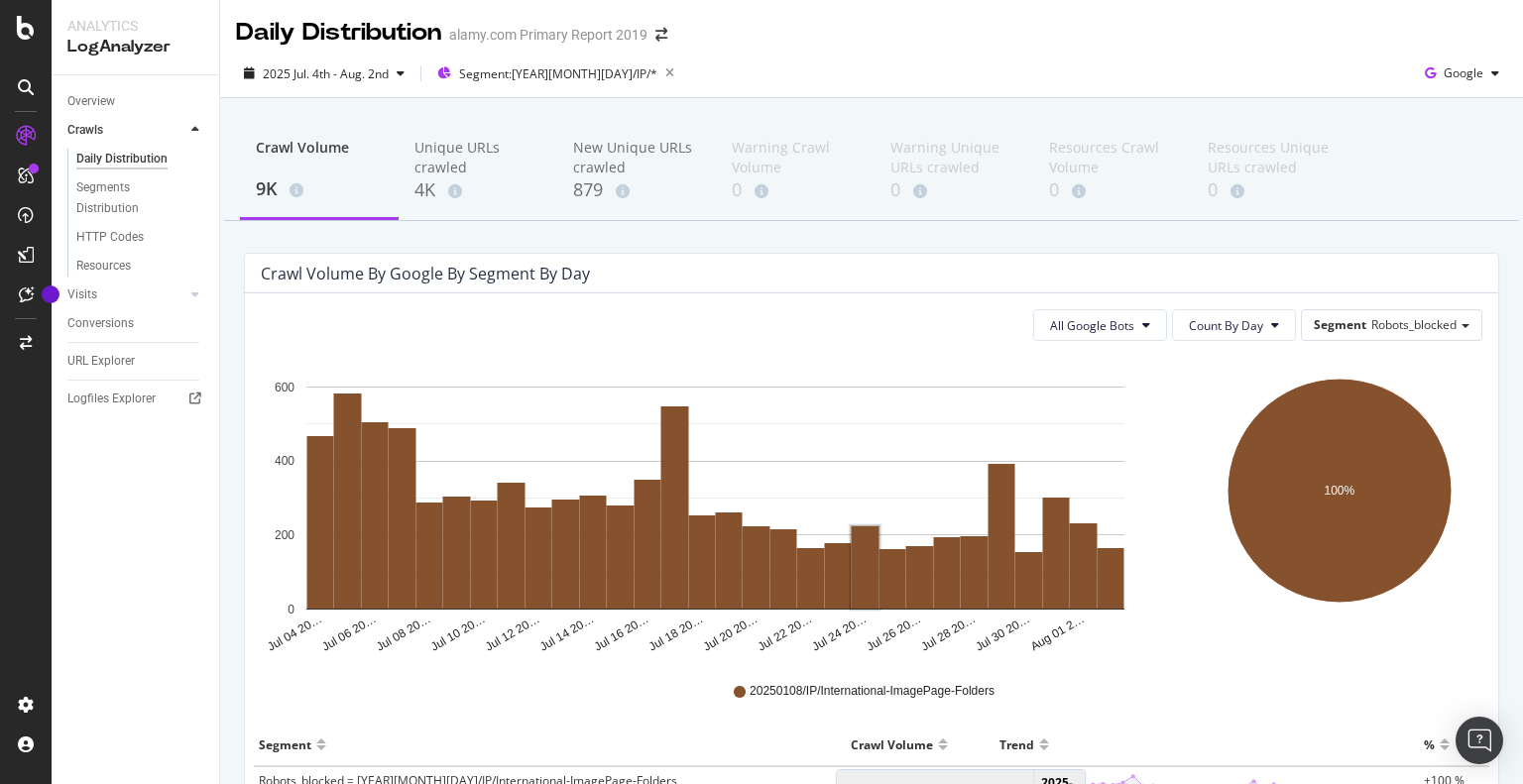 scroll, scrollTop: 170, scrollLeft: 0, axis: vertical 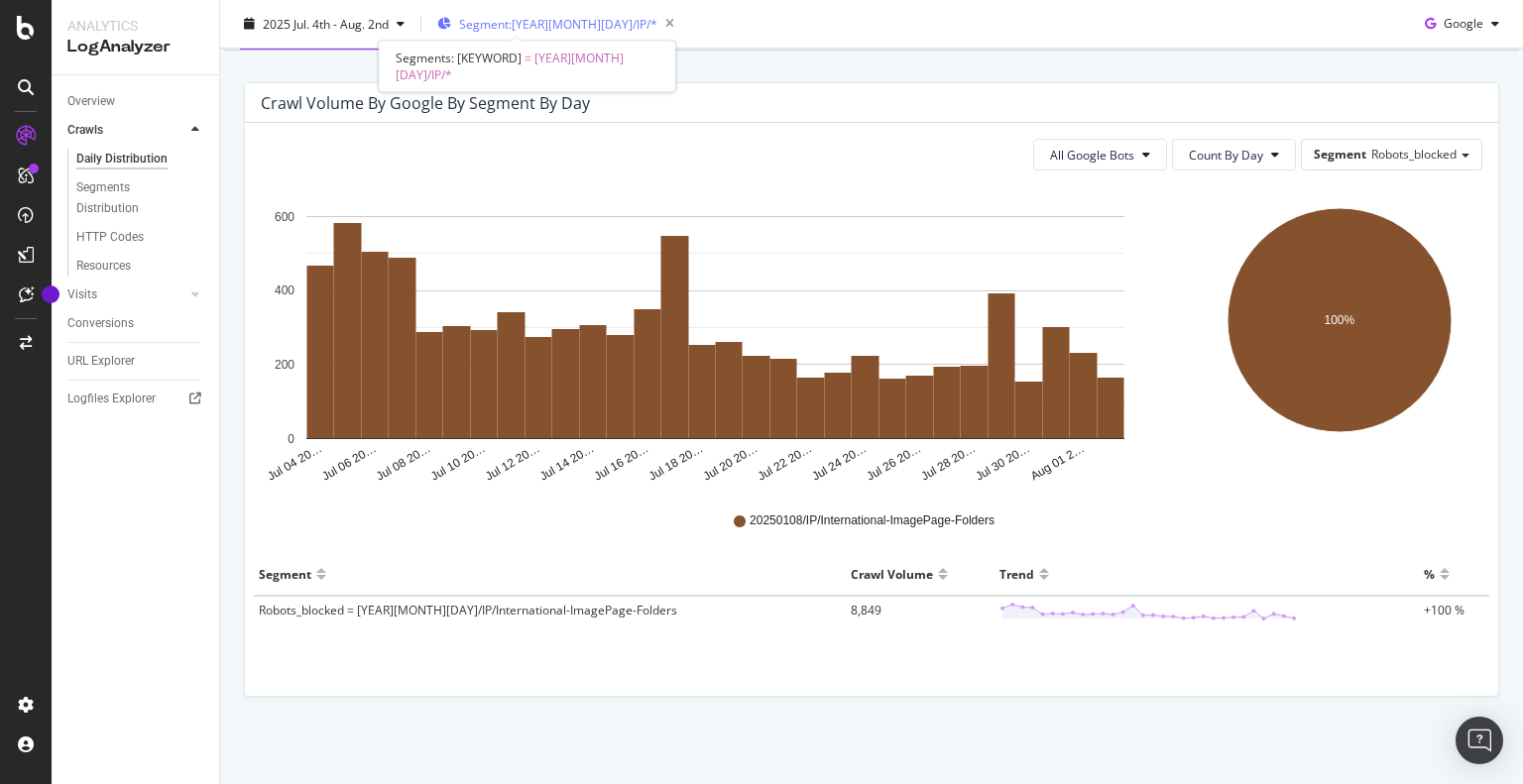 click on "Segment:  20250108/IP/*" at bounding box center (558, 23) 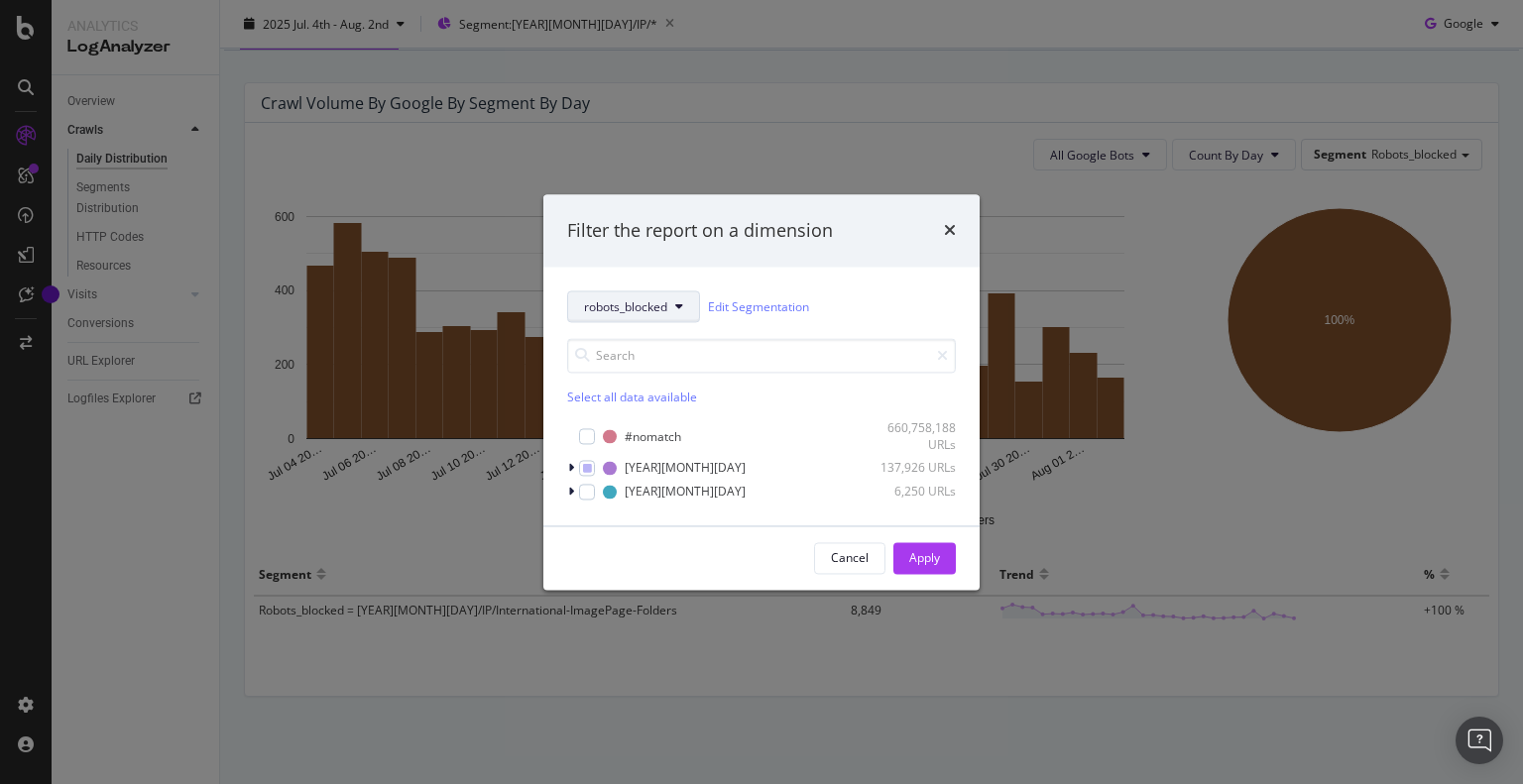 click on "robots_blocked" at bounding box center [626, 306] 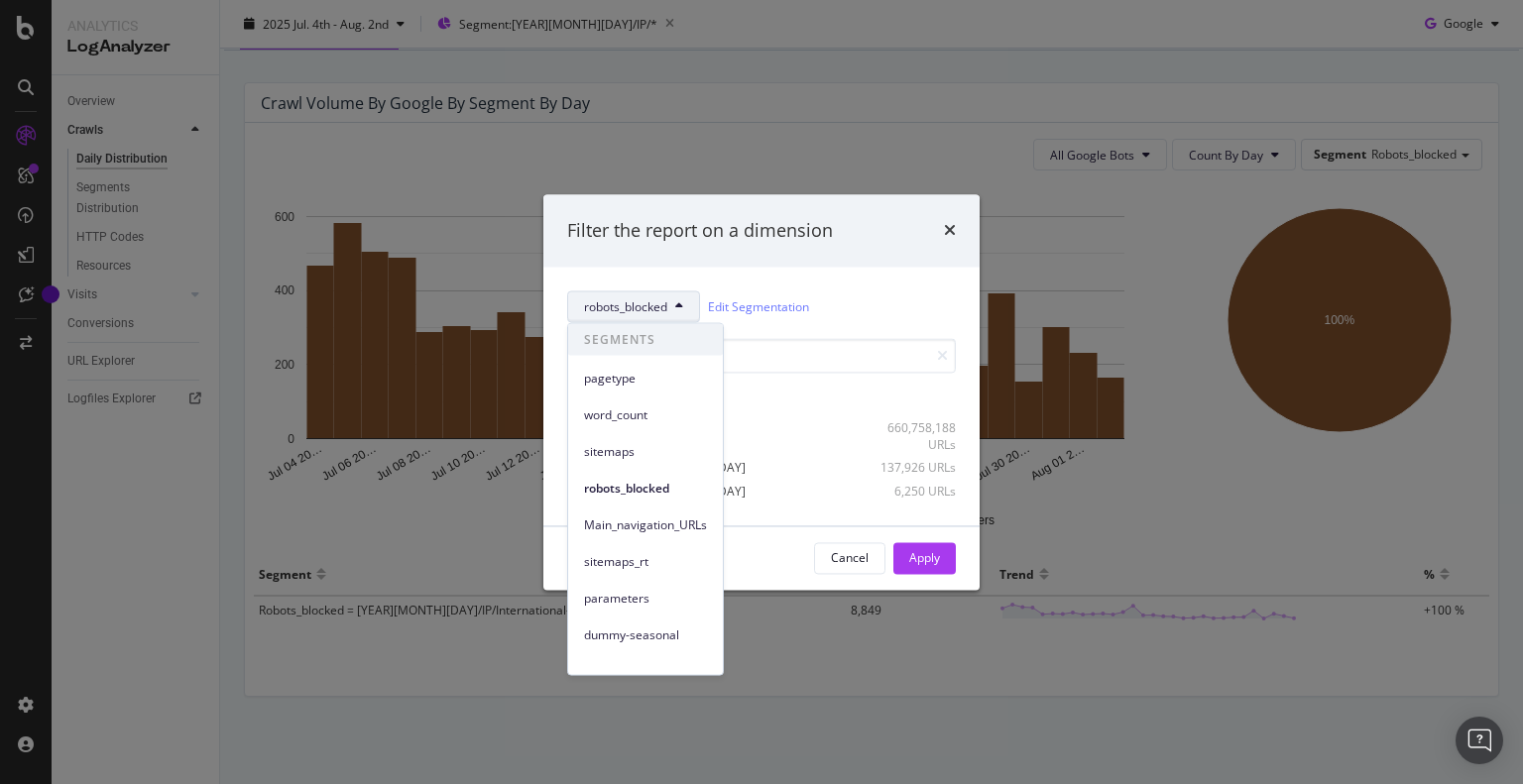 click on "Filter the report on a dimension" at bounding box center (762, 231) 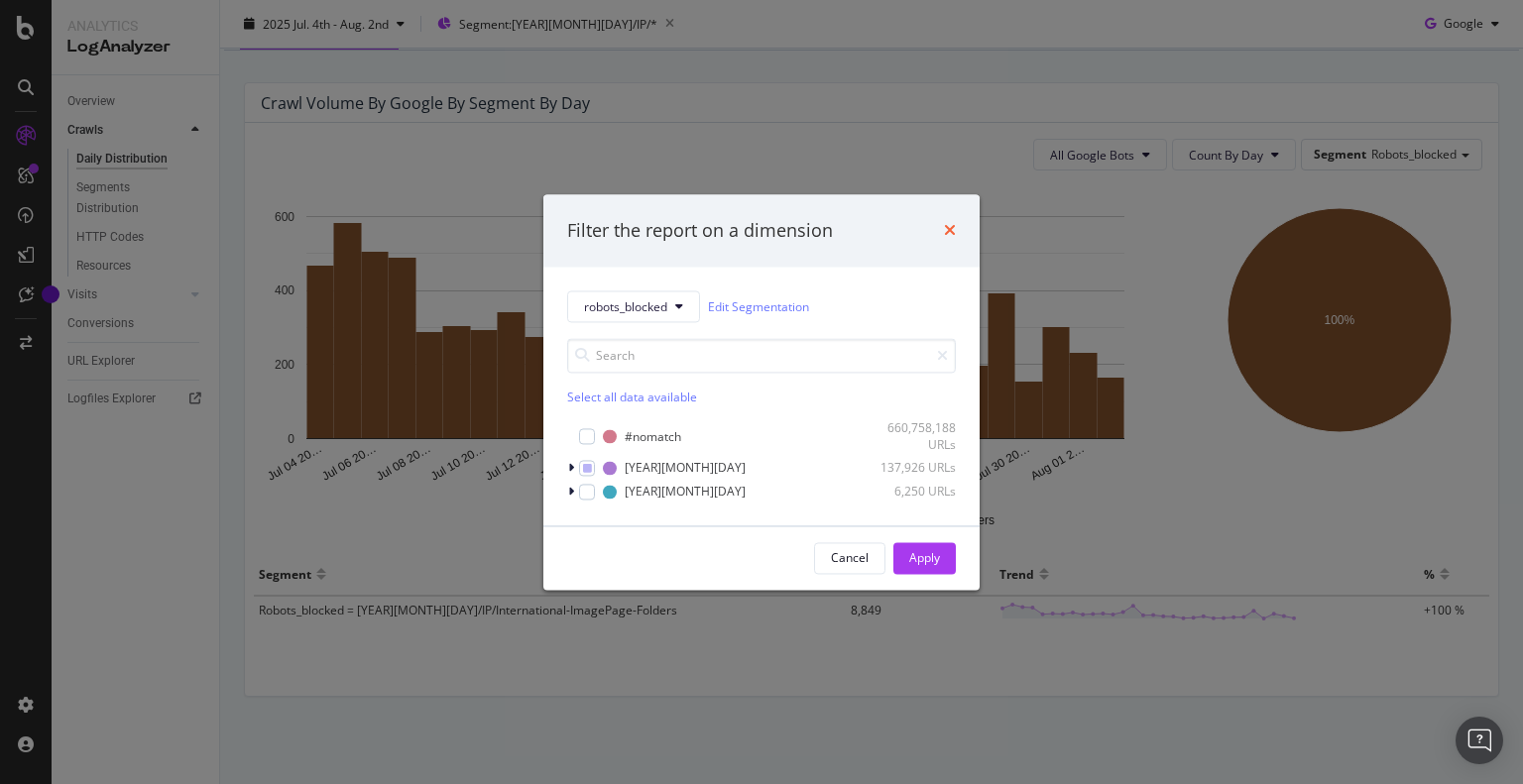 click at bounding box center (950, 231) 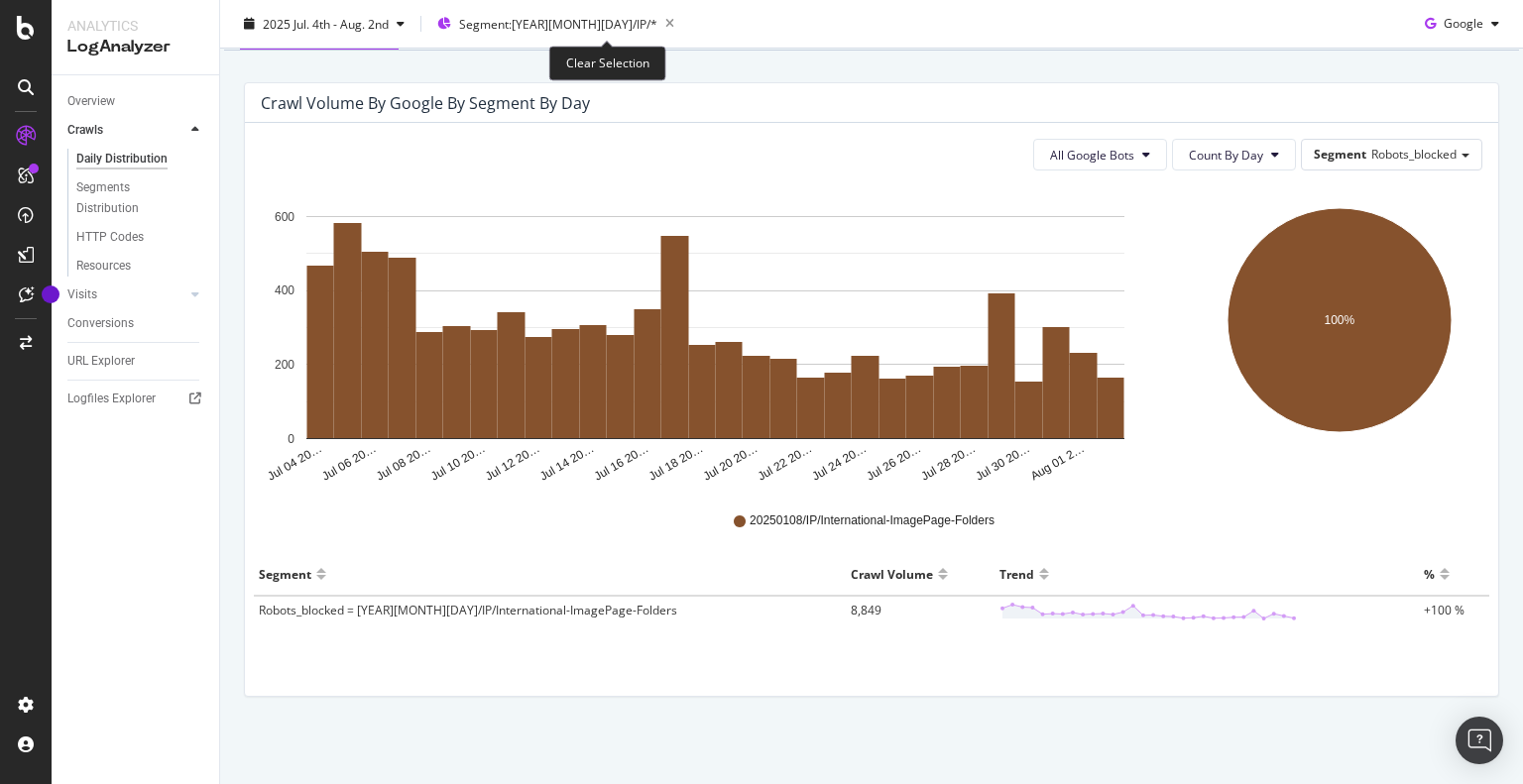 drag, startPoint x: 603, startPoint y: 22, endPoint x: 333, endPoint y: 116, distance: 285.89509 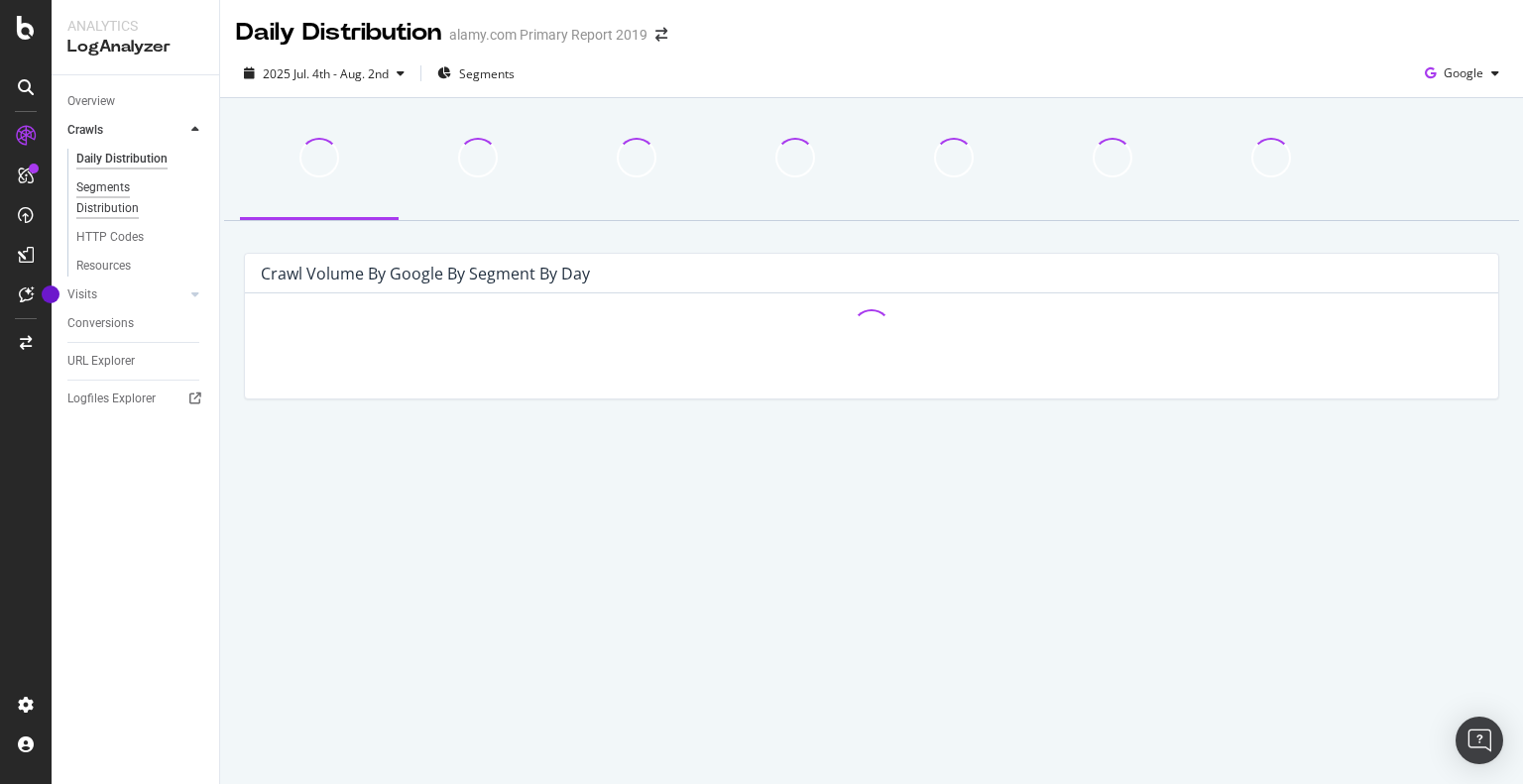 scroll, scrollTop: 0, scrollLeft: 0, axis: both 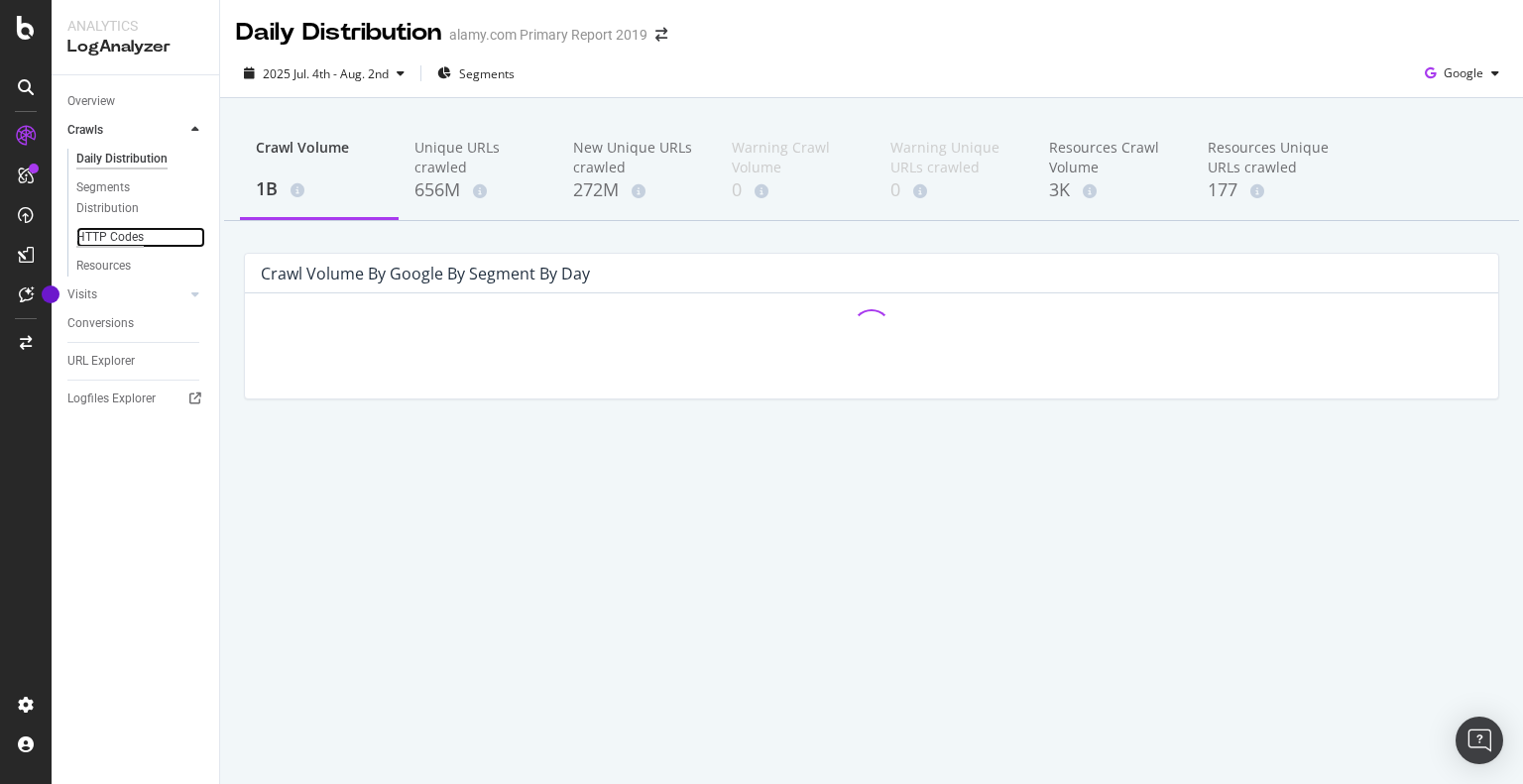 click on "HTTP Codes" at bounding box center [110, 237] 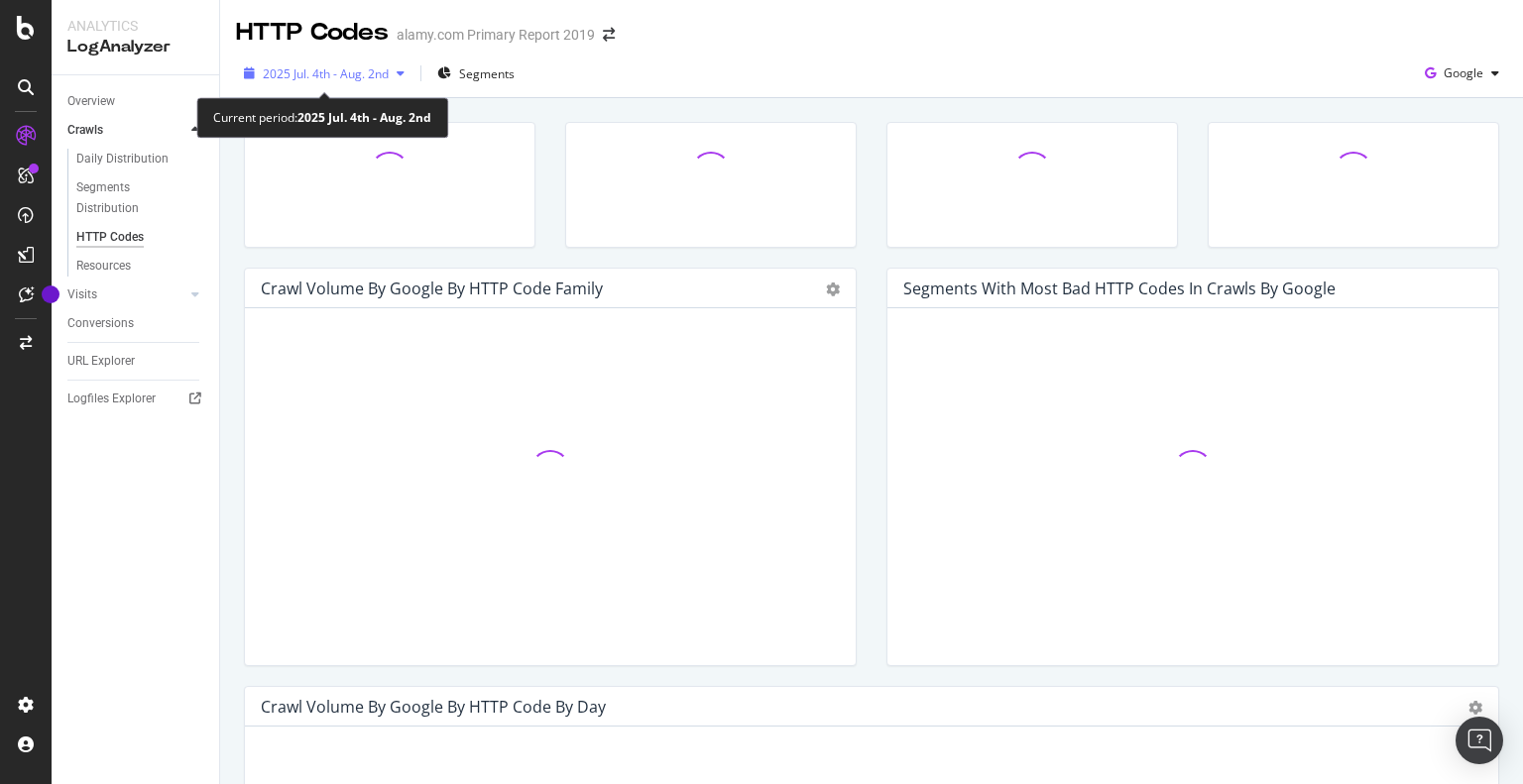 click on "2025 Jul. 4th - Aug. 2nd" at bounding box center [325, 73] 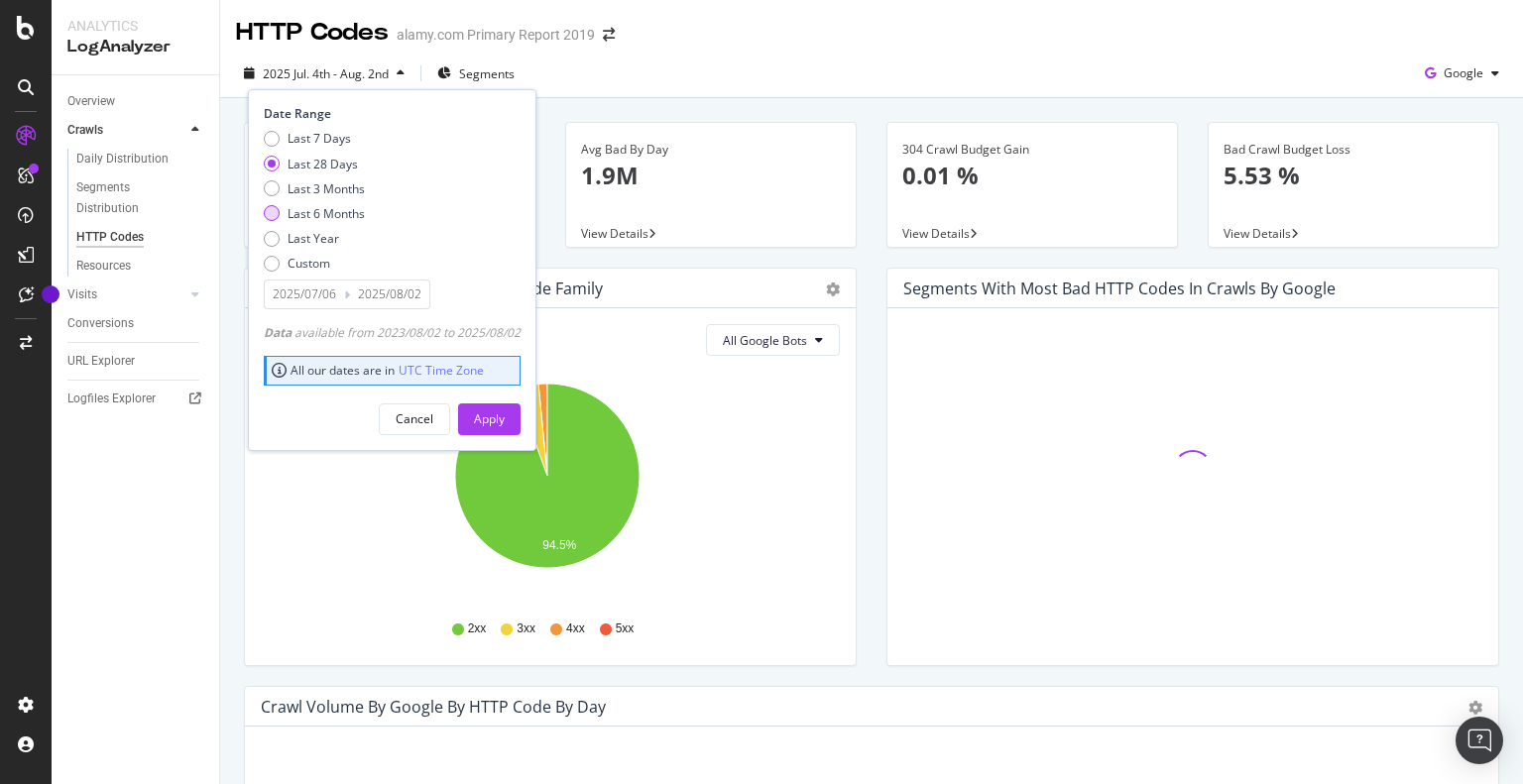 click on "Last 6 Months" at bounding box center (326, 213) 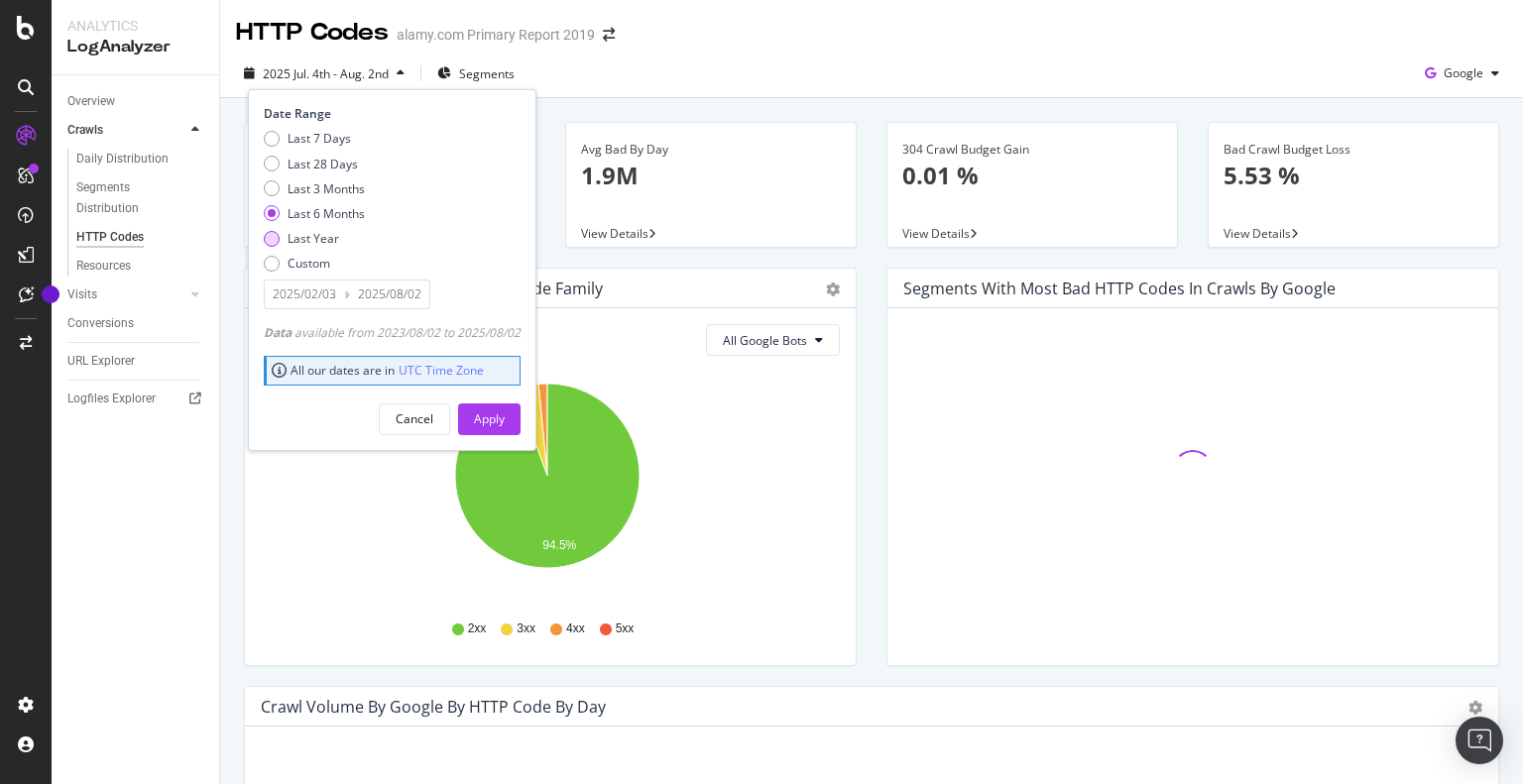 click on "Last Year" at bounding box center [313, 238] 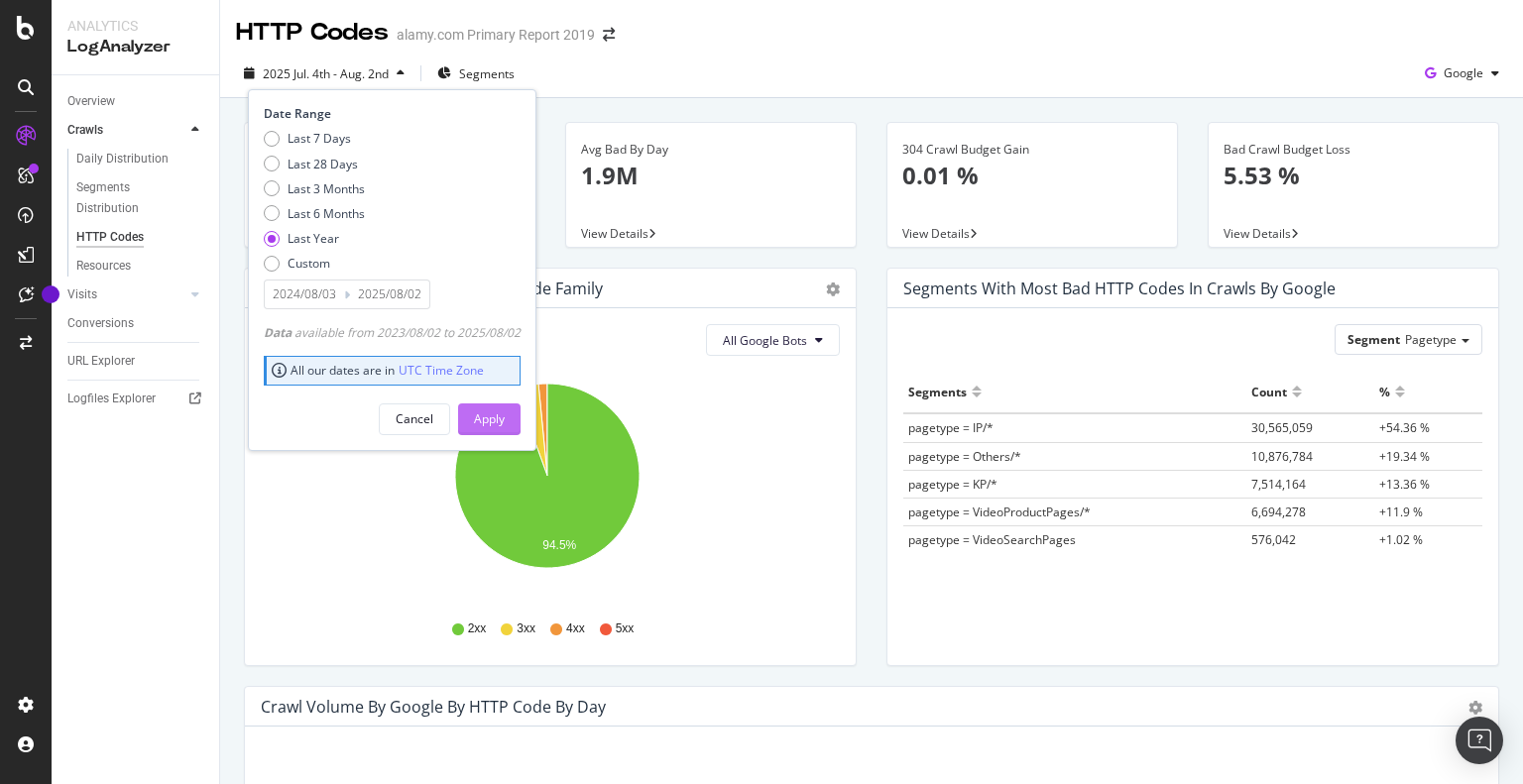 click on "Apply" at bounding box center [489, 418] 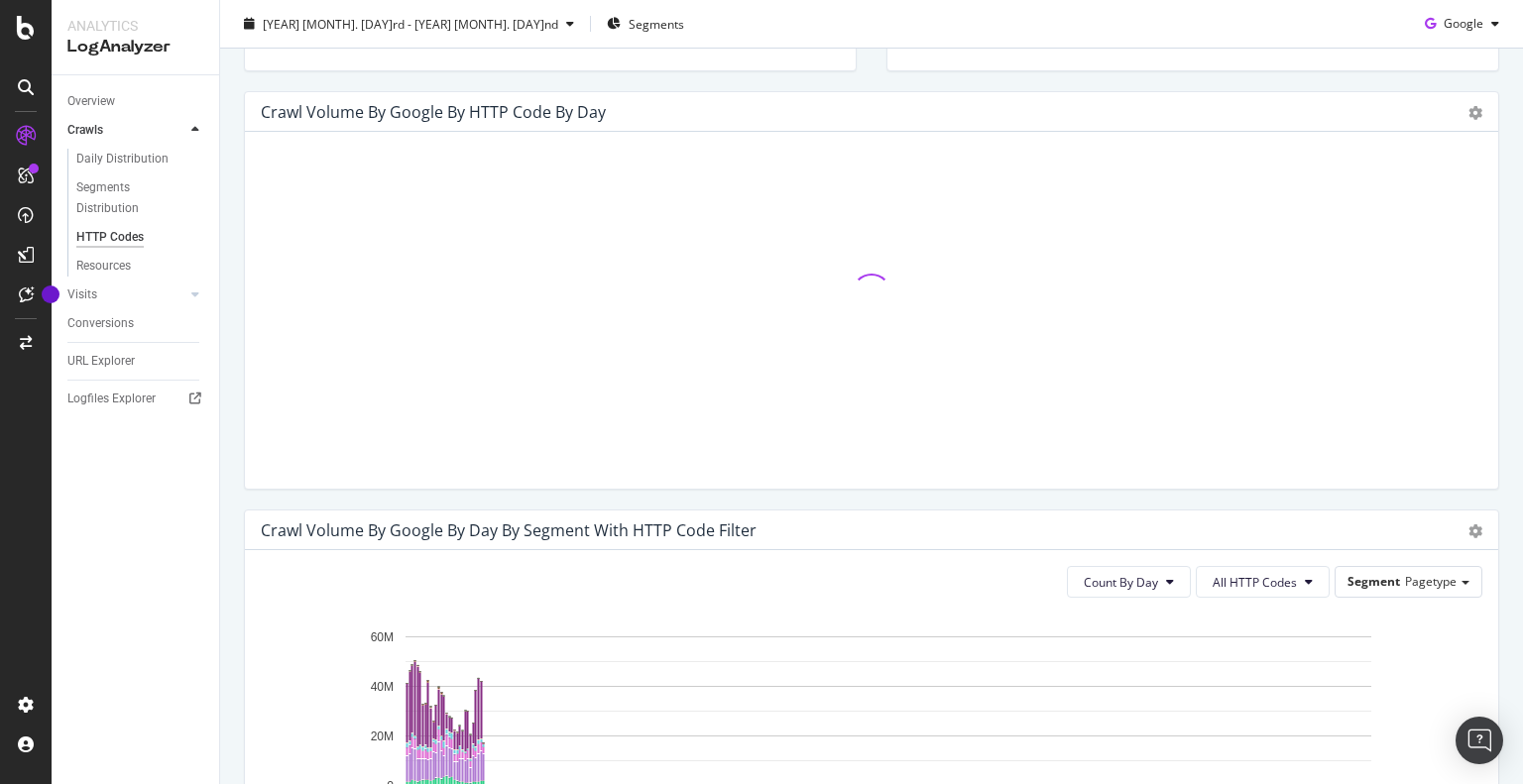 scroll, scrollTop: 892, scrollLeft: 0, axis: vertical 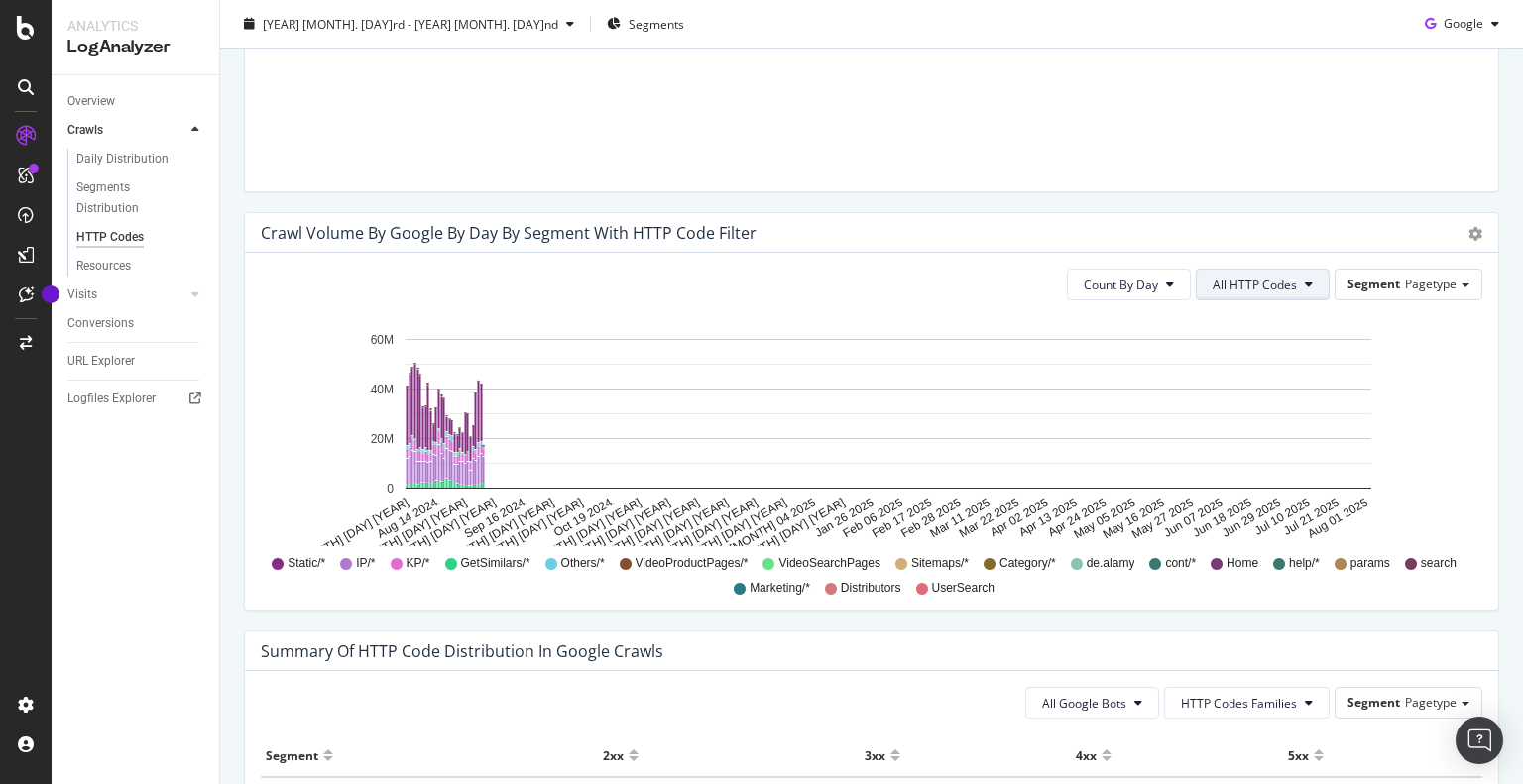 click on "All HTTP Codes" at bounding box center [1262, 284] 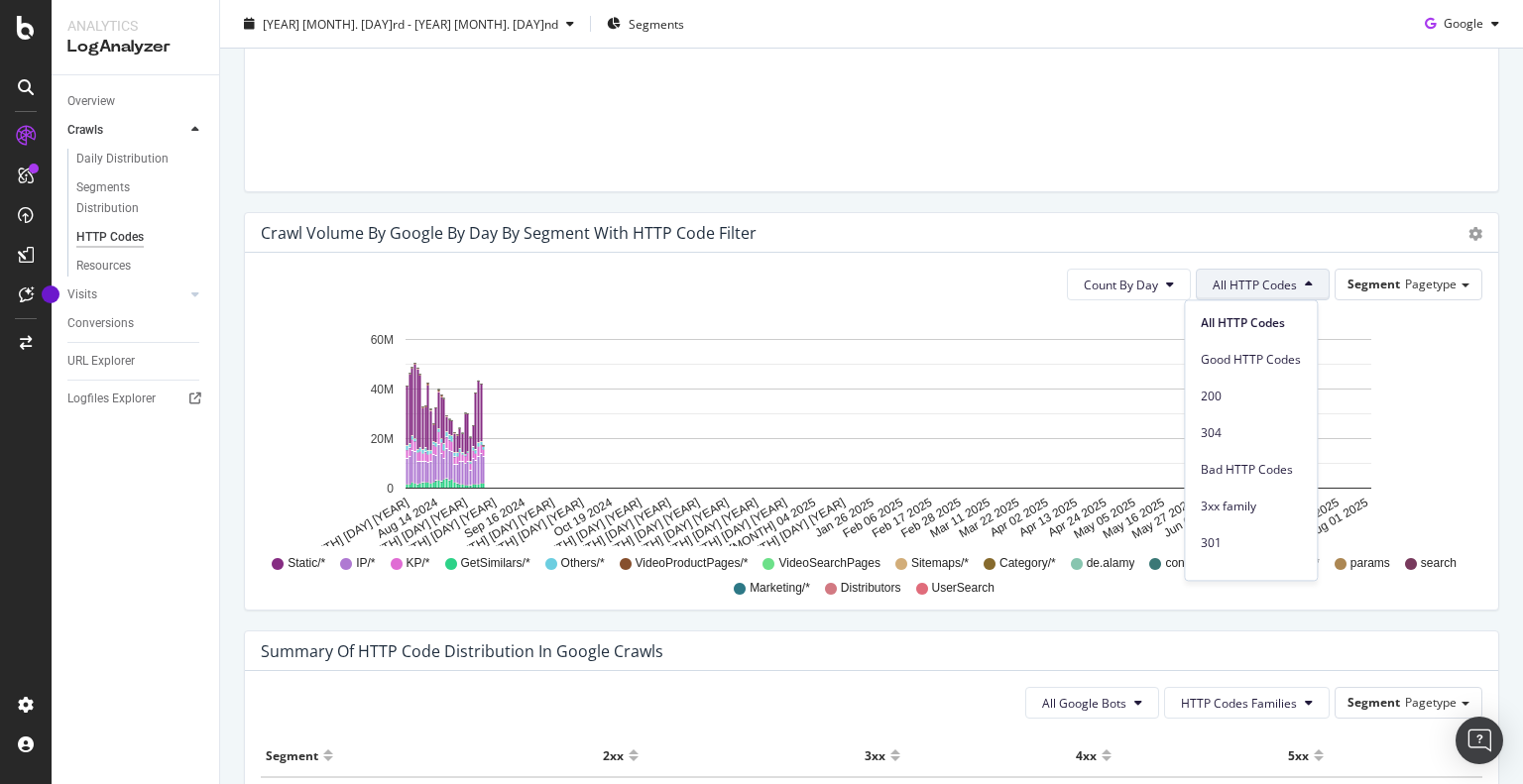 scroll, scrollTop: 1189, scrollLeft: 0, axis: vertical 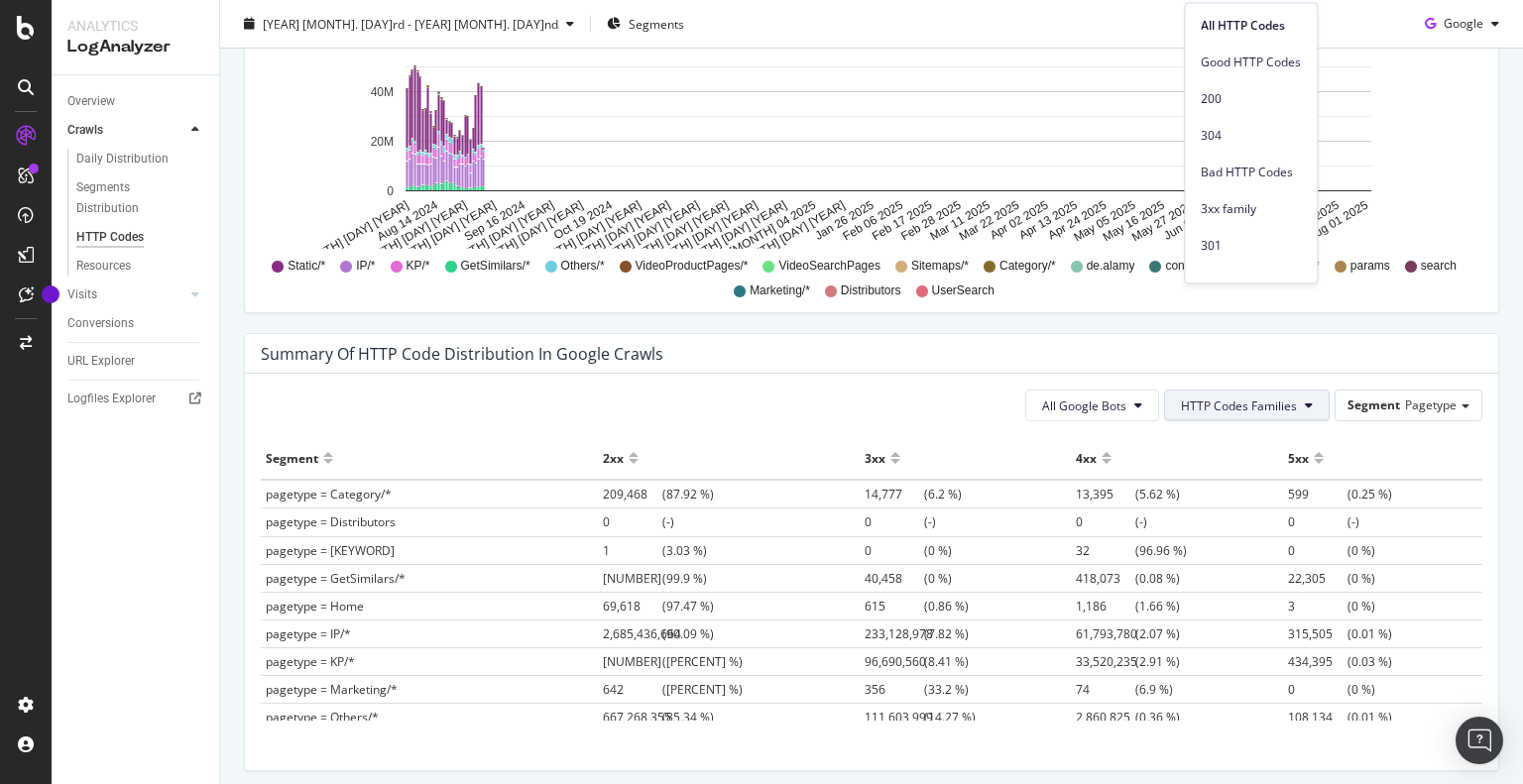 click on "HTTP Codes Families" at bounding box center (1238, 405) 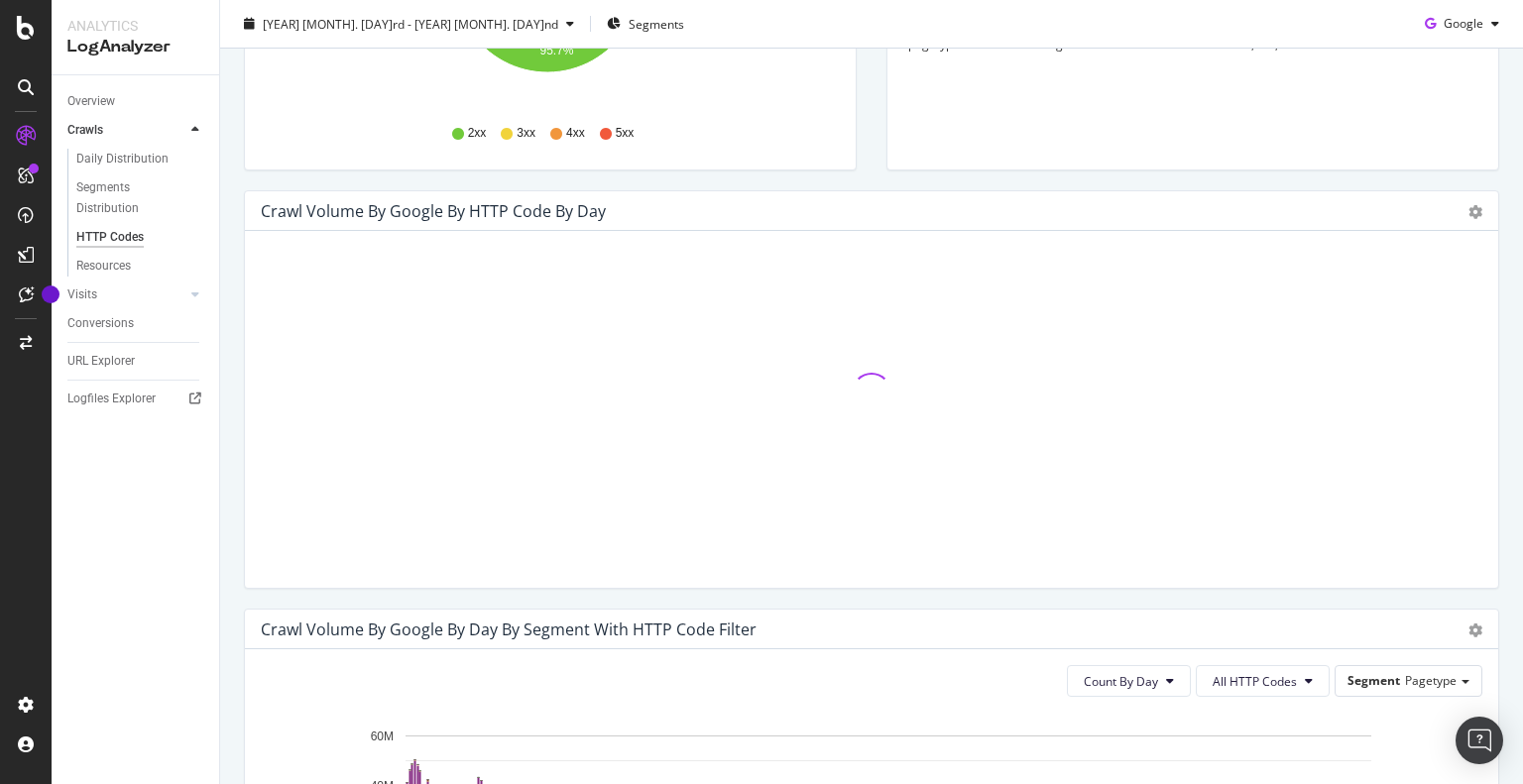 scroll, scrollTop: 694, scrollLeft: 0, axis: vertical 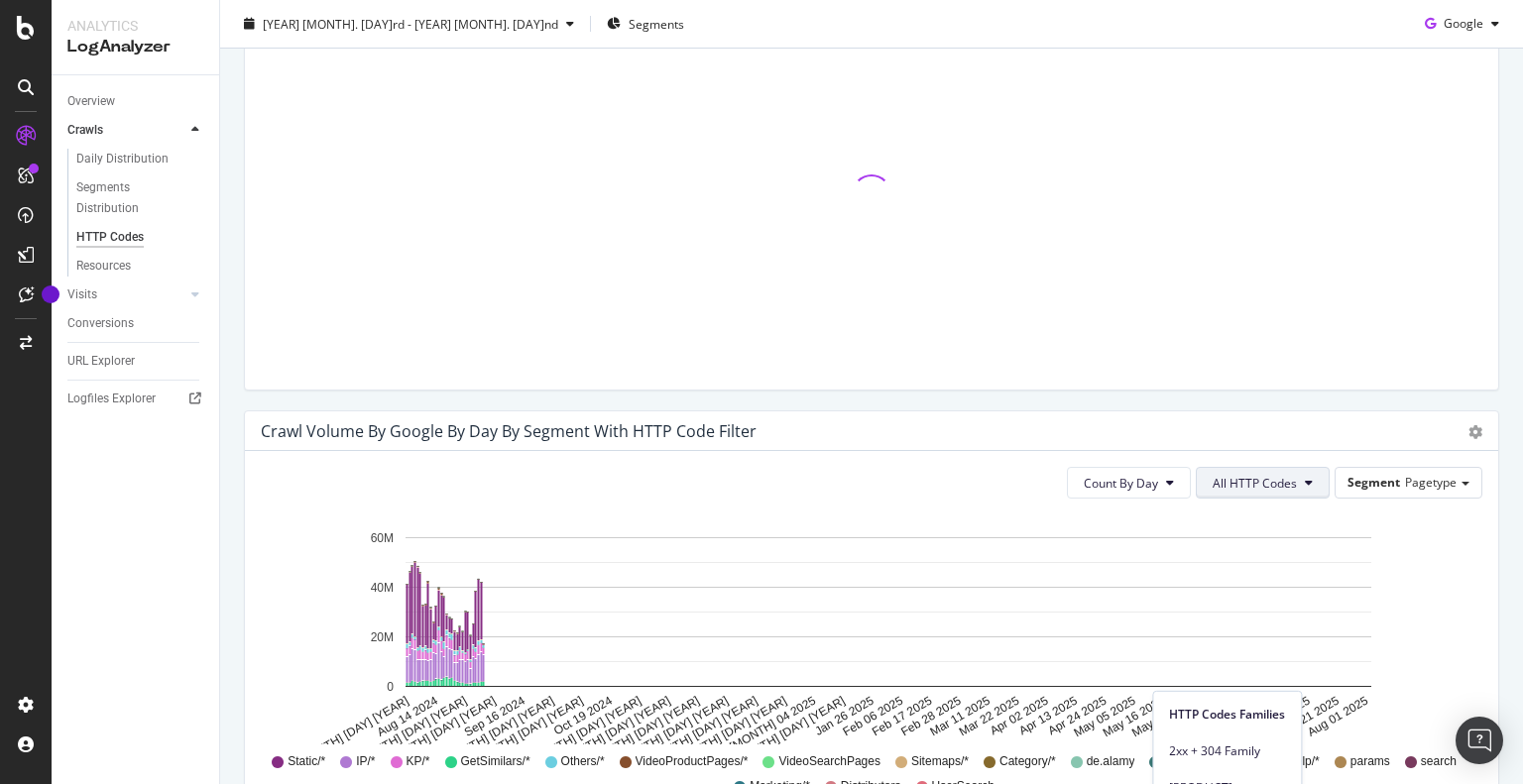 click on "All HTTP Codes" at bounding box center [1254, 483] 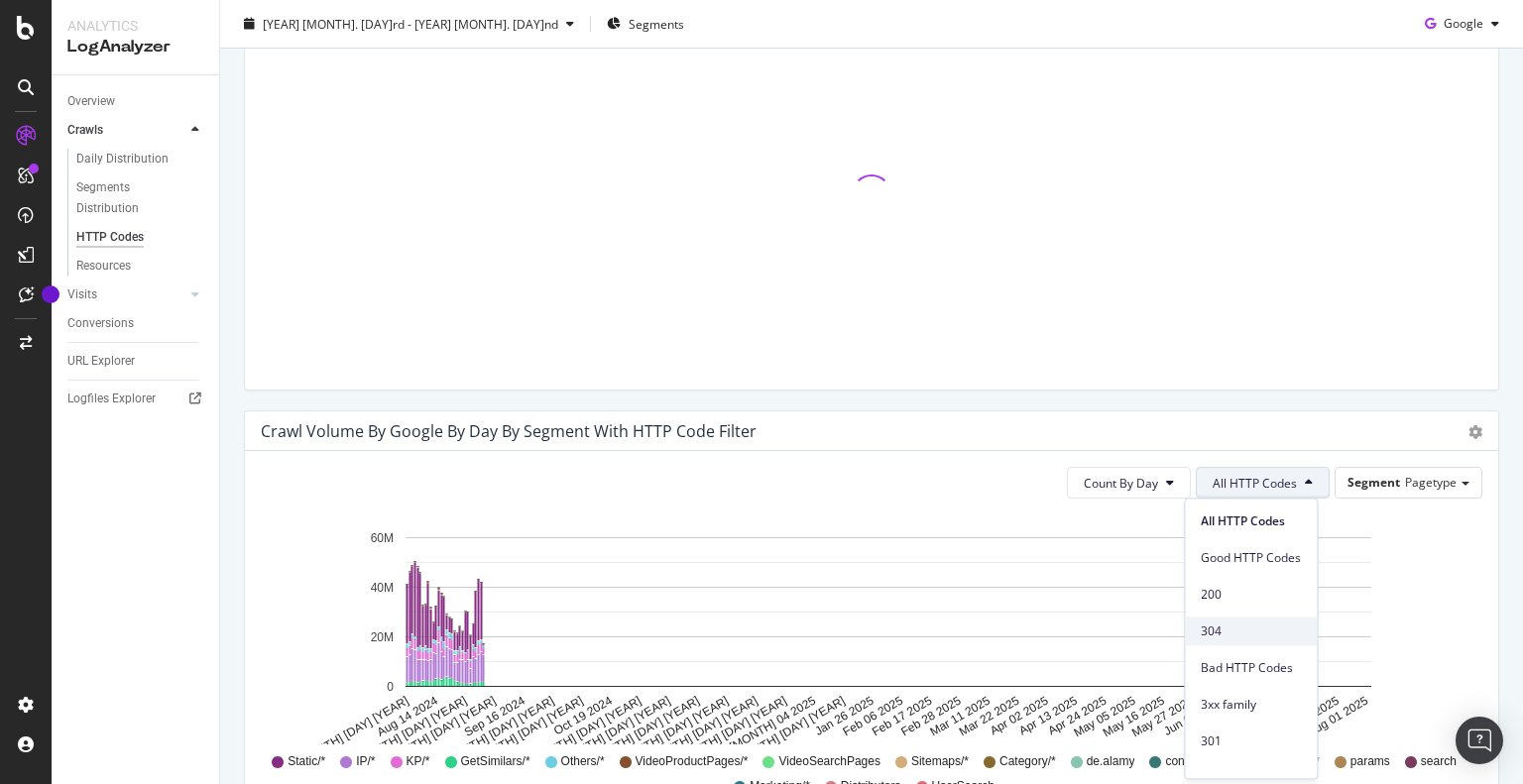 click on "304" at bounding box center [1250, 631] 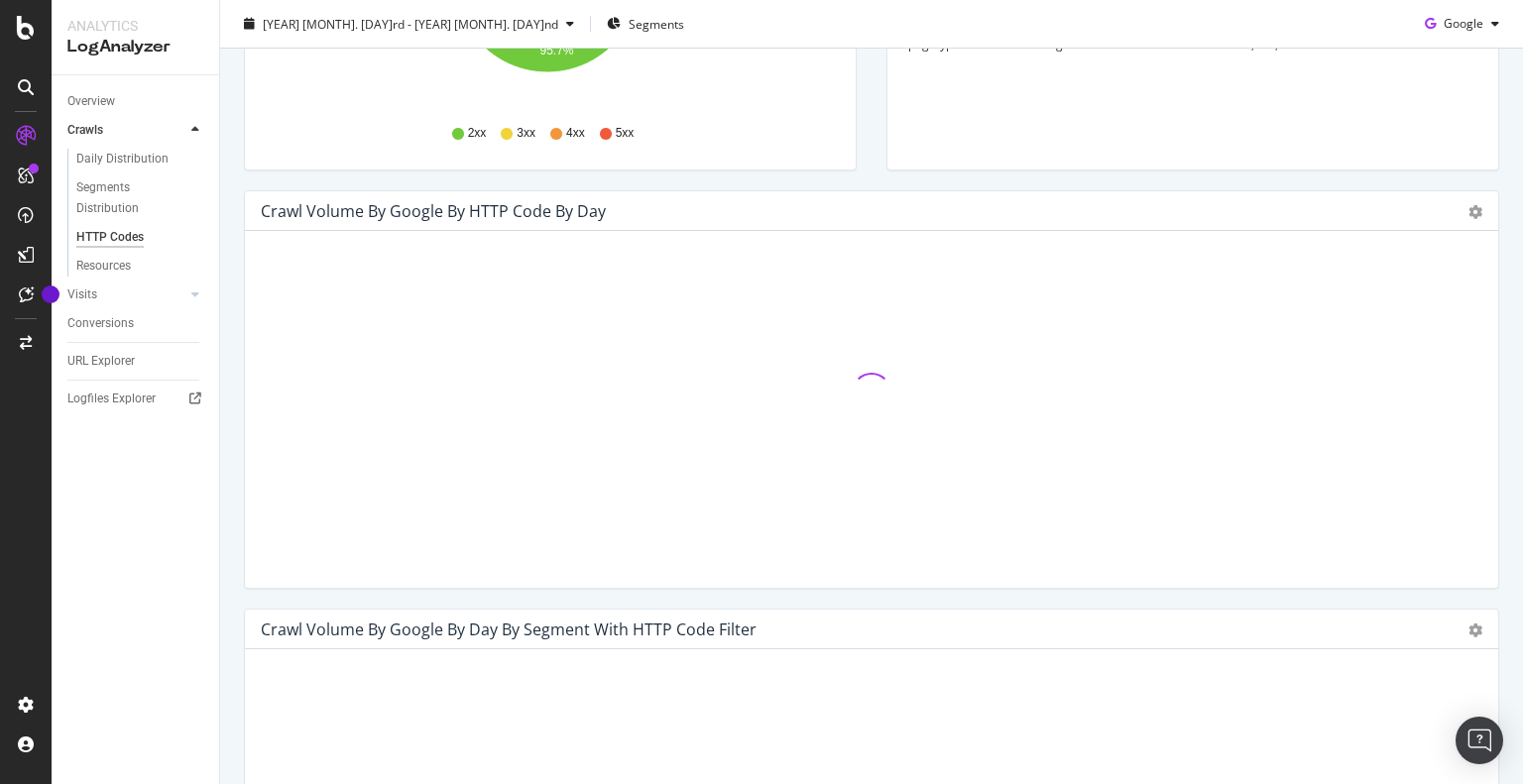 scroll, scrollTop: 694, scrollLeft: 0, axis: vertical 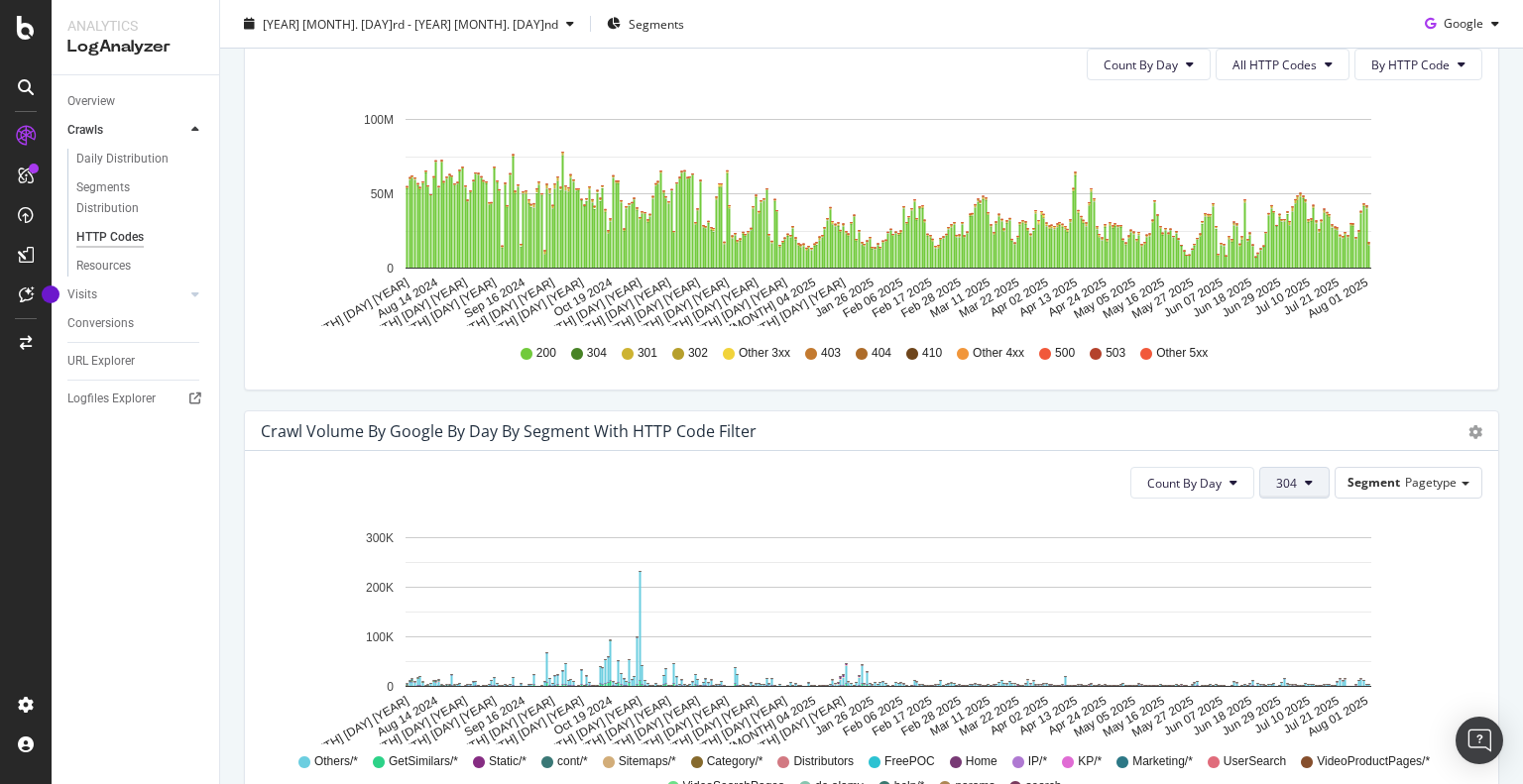 click on "304" at bounding box center [1294, 483] 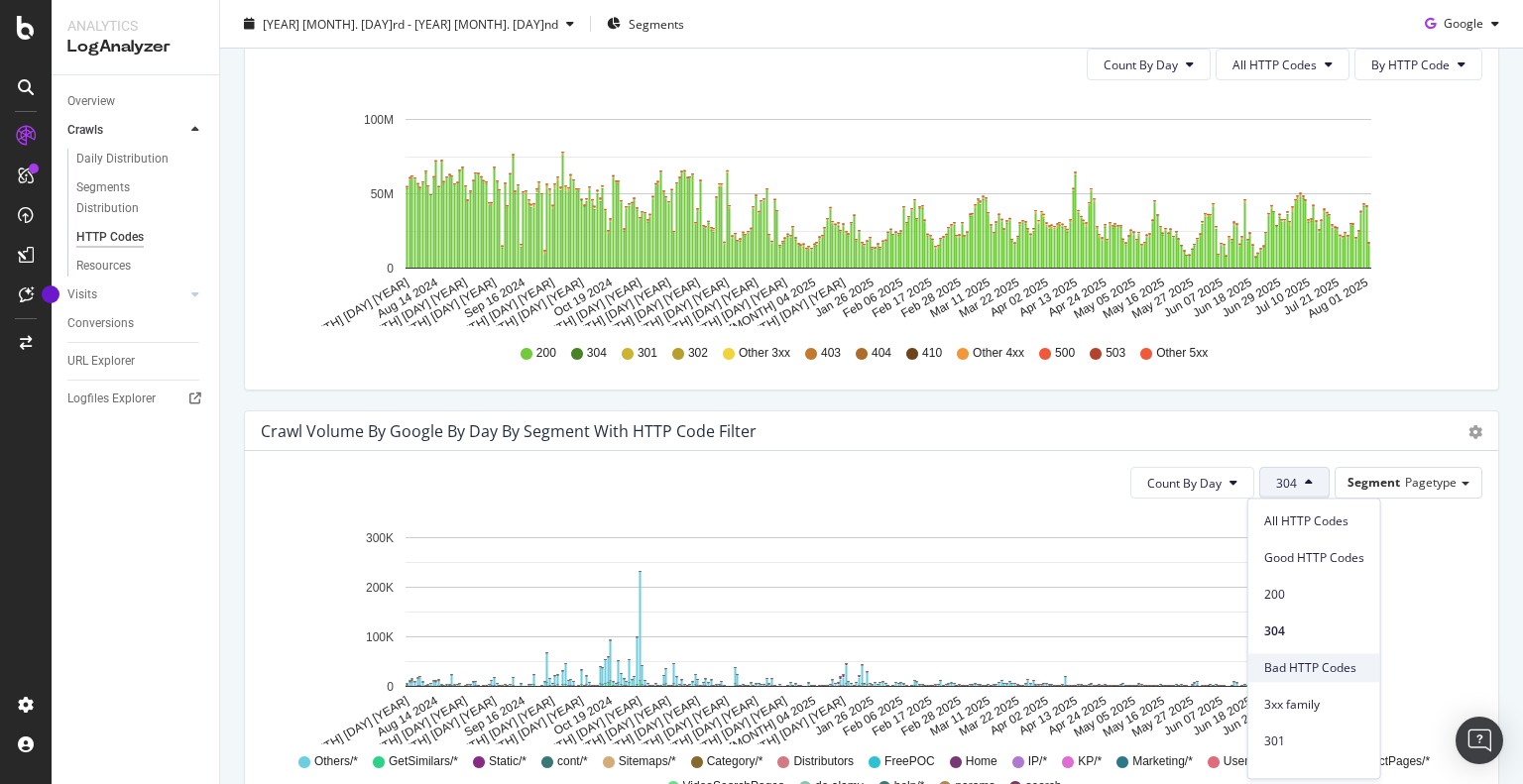 scroll, scrollTop: 99, scrollLeft: 0, axis: vertical 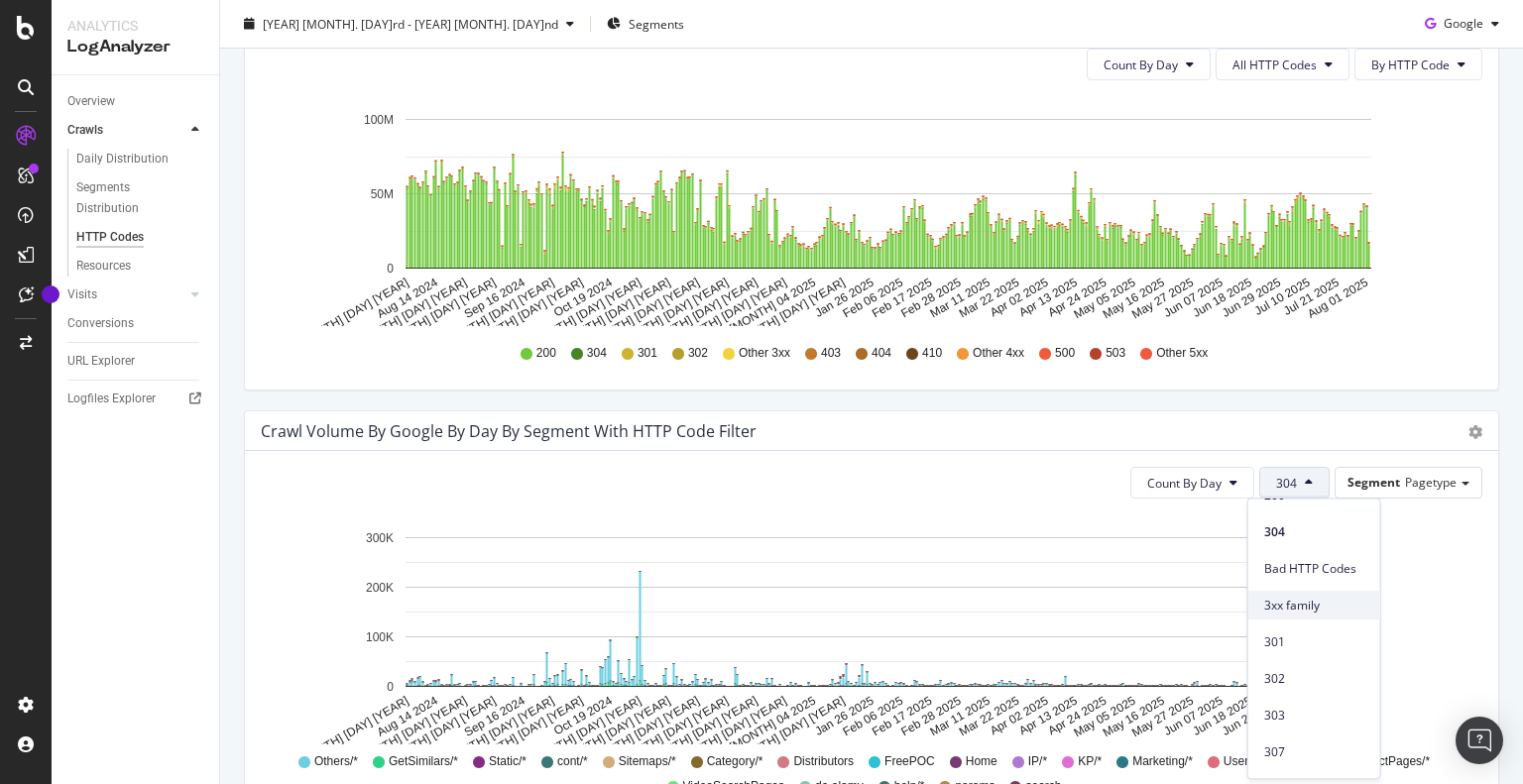 click on "3xx family" at bounding box center (1314, 606) 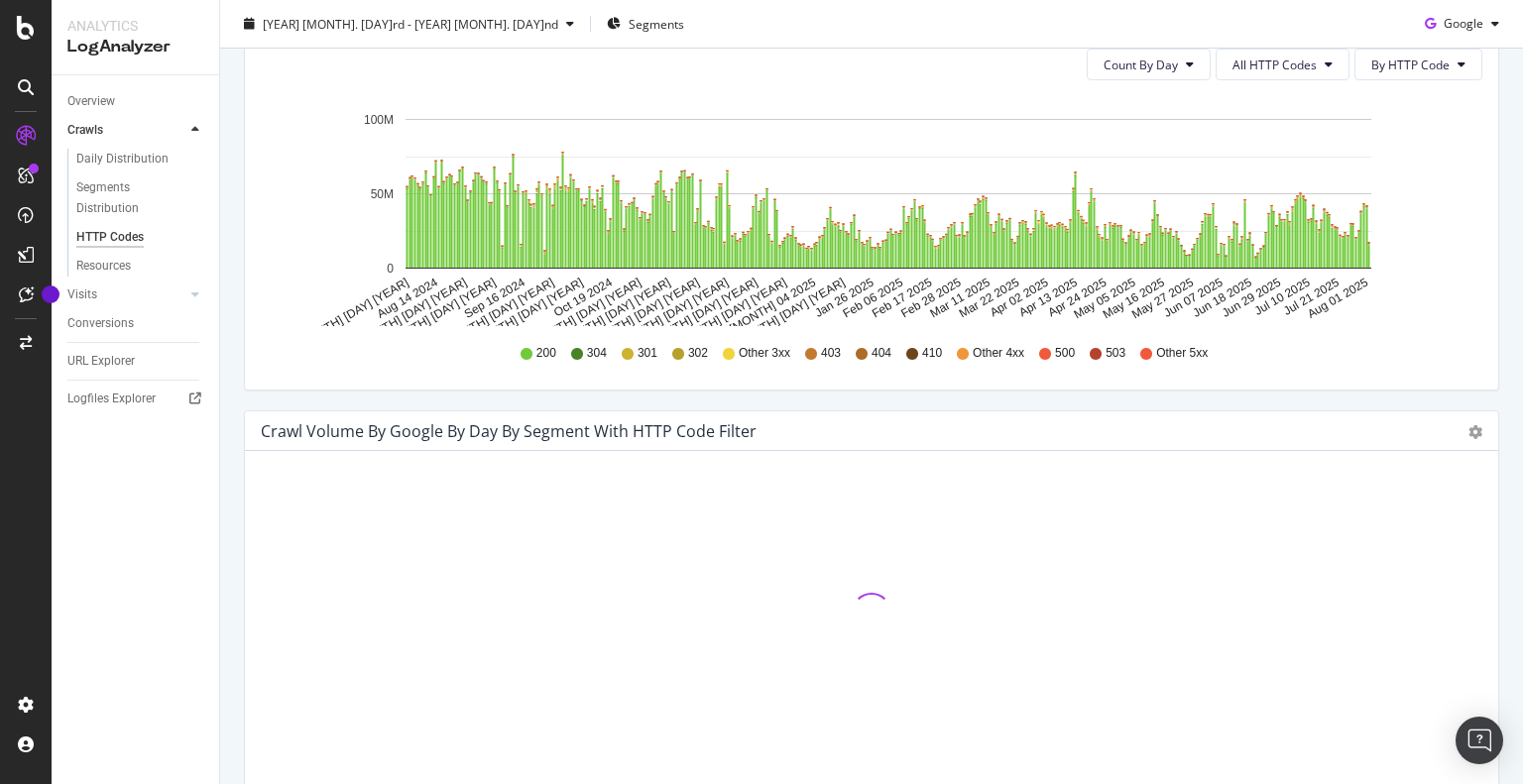 scroll, scrollTop: 496, scrollLeft: 0, axis: vertical 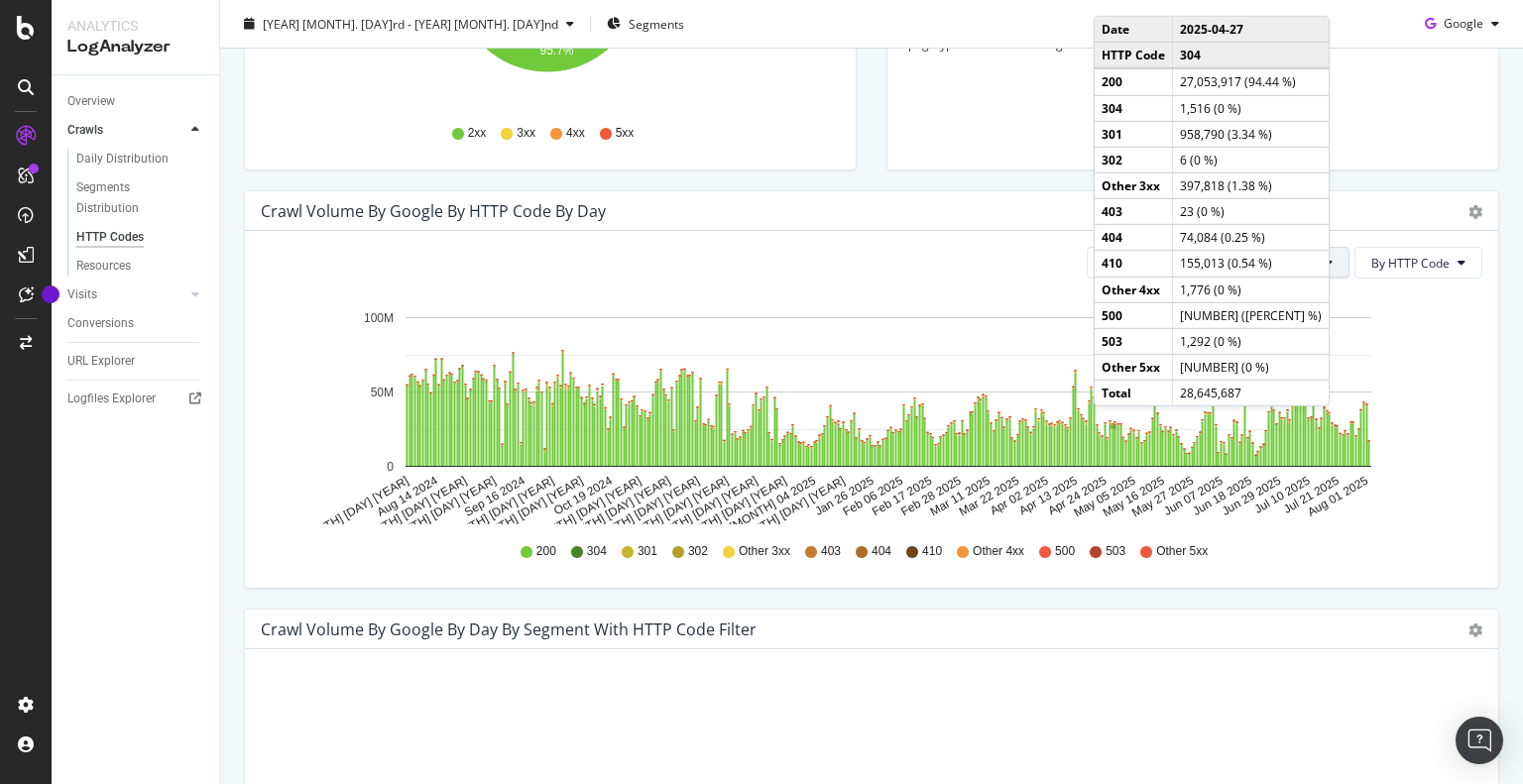 click at bounding box center (1329, 263) 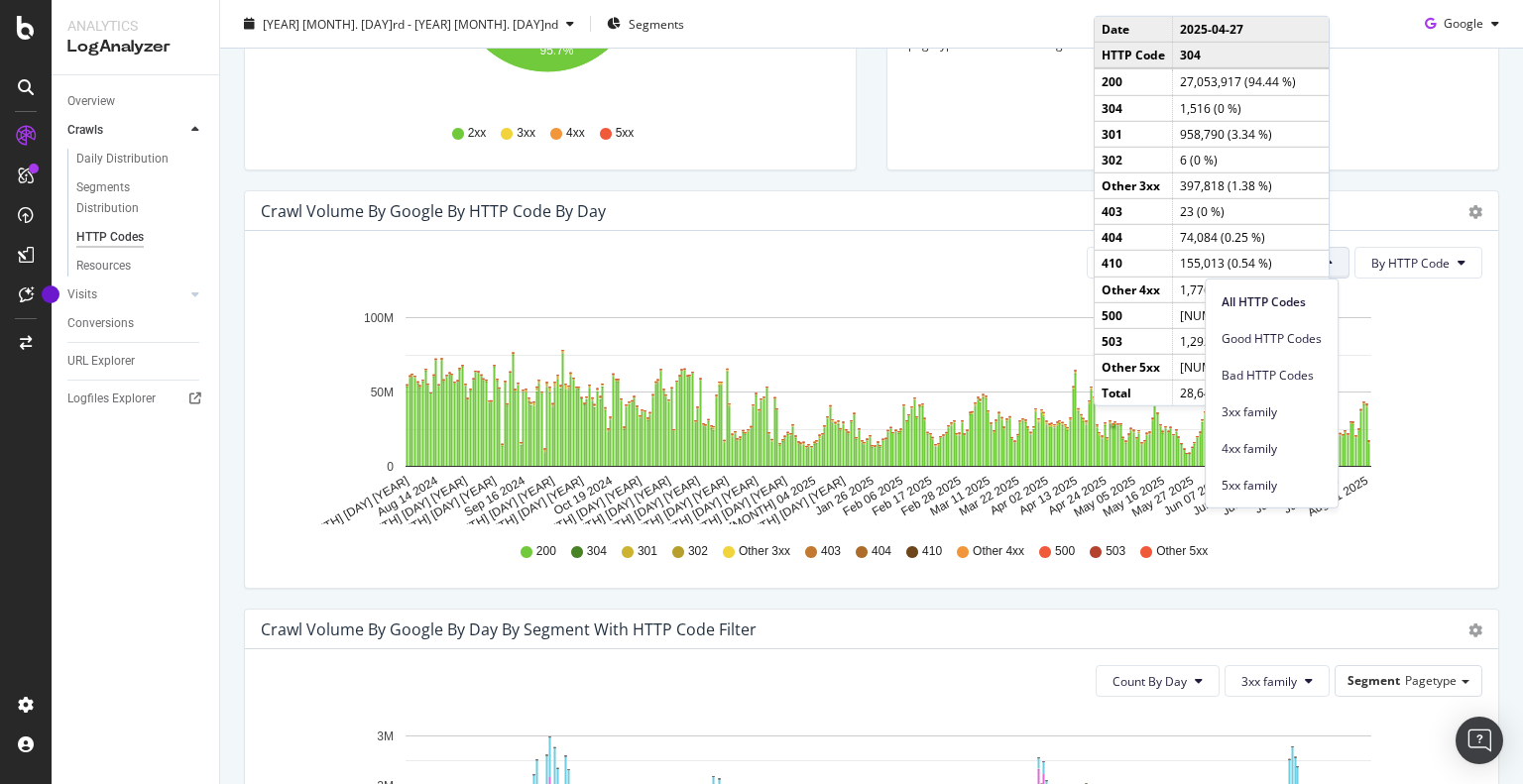 click on "Avg Good By Day 34.4M  View Details  Avg Bad By Day 1.5M  View Details  304 Crawl Budget Gain 0.02 %  View Details  Bad Crawl Budget Loss 4.25 %  View Details  Crawl Volume by google by HTTP Code Family Pie Table All Google Bots Hold CTRL while clicking to filter the report. 95.7% HTTP Code Volume 2xx 12,571,675,486 3xx 446,024,911 4xx 111,956,912 5xx 908,834 0% 2xx 3xx 4xx 5xx Segments with most bad HTTP codes in Crawls by google Segment Pagetype Hold CTRL while clicking to filter the report. Segments Count % pagetype = IP/* 295,238,263 +53.12 % pagetype = KP/* 130,645,190 +23.5 % pagetype = Others/* 114,572,958 +20.61 % pagetype = VideoProductPages/* 9,980,862 +1.79 % pagetype = VideoSearchPages 5,290,026 +0.95 % Crawl Volume by google by HTTP Code by Day Timeline (by Value) Timeline (by Percentage) Table Count By Day All HTTP Codes By HTTP Code Hold CTRL while clicking to filter the report. Aug 03 2024 Aug 14 2024 Aug 25 2024 Sep 05 2024 Sep 16 2024 Sep 27 2024 Oct 08 2024 Oct 19 2024 Oct 30 2024 0 50M 200" at bounding box center (872, 578) 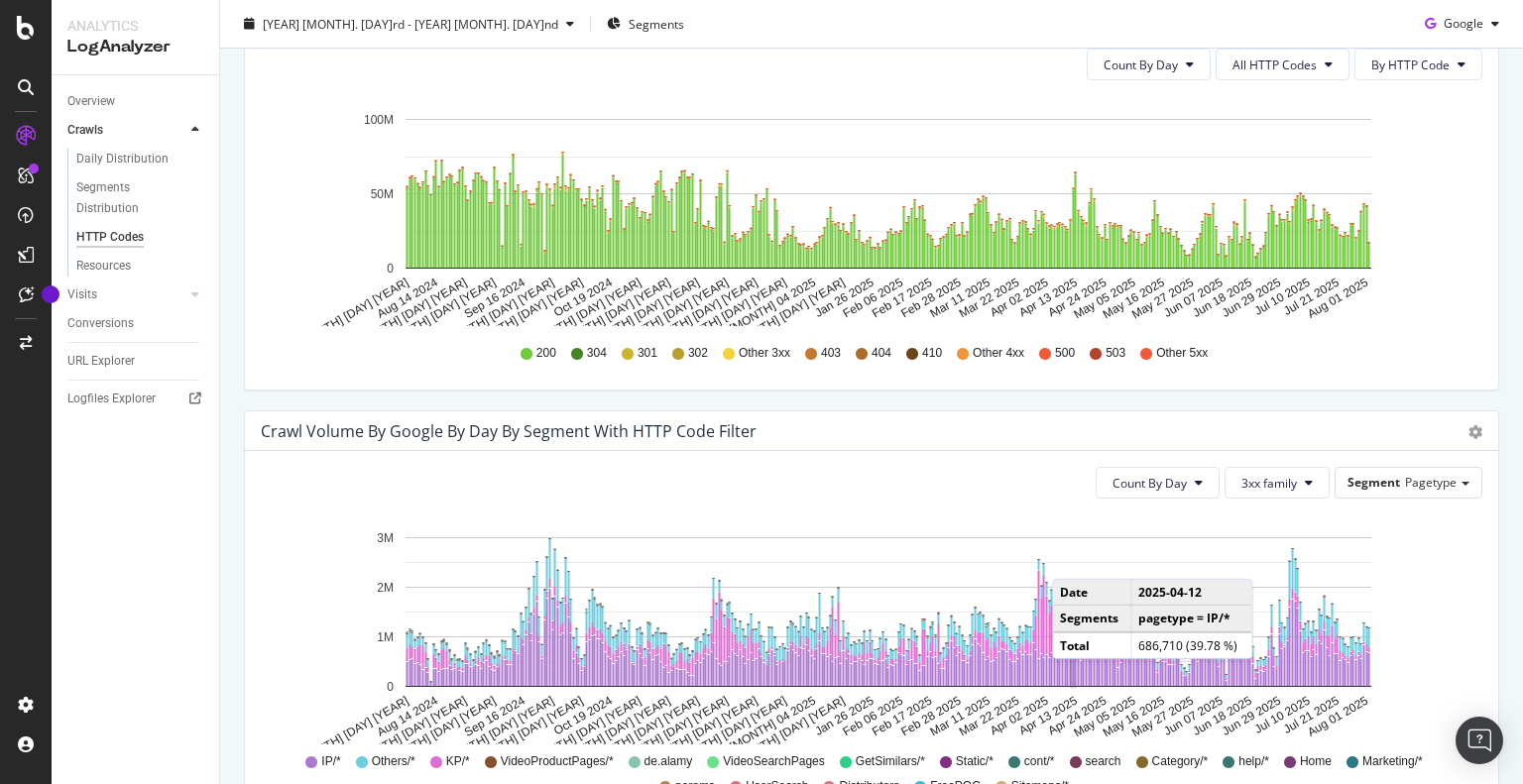 scroll, scrollTop: 496, scrollLeft: 0, axis: vertical 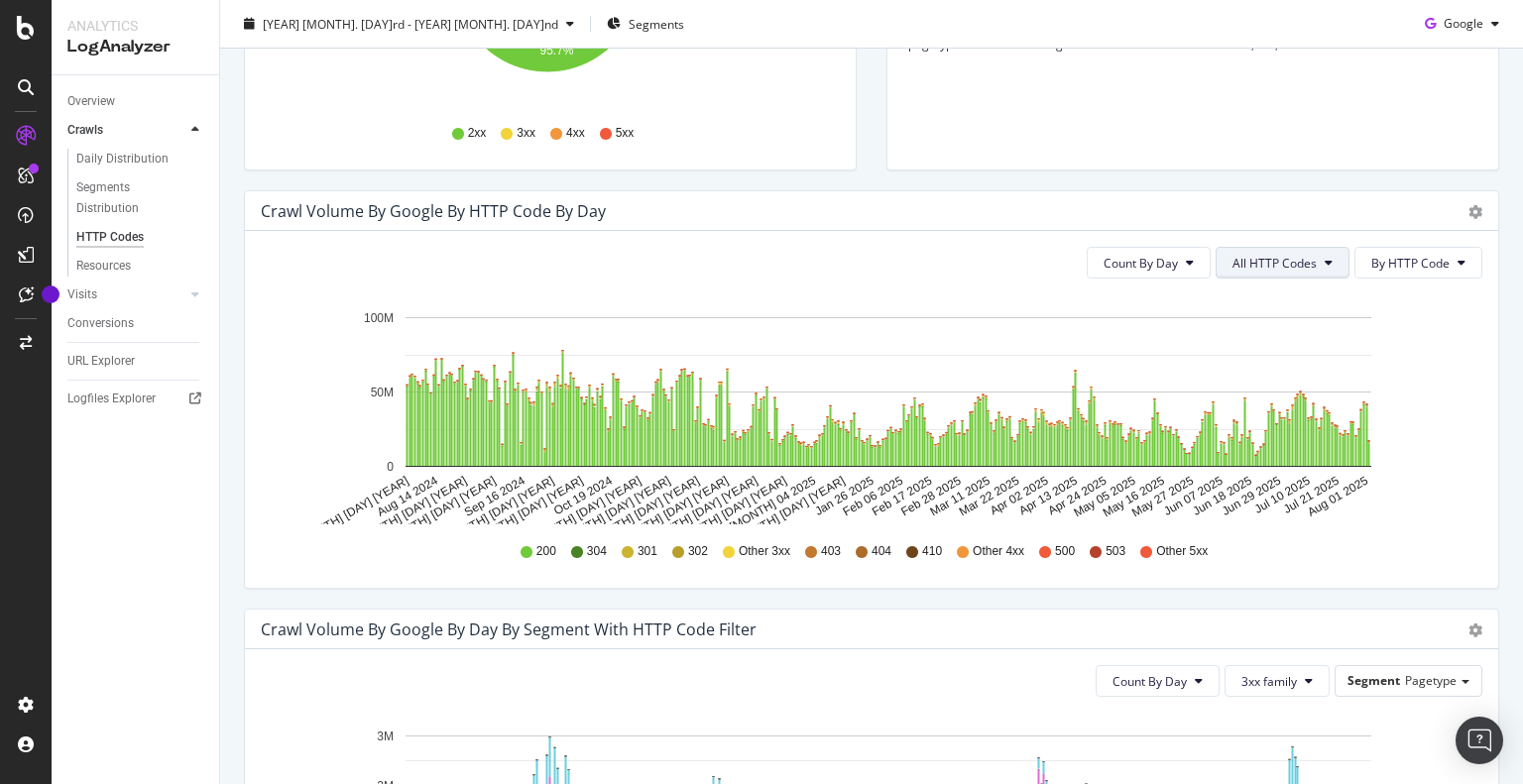 click on "All HTTP Codes" at bounding box center [1274, 263] 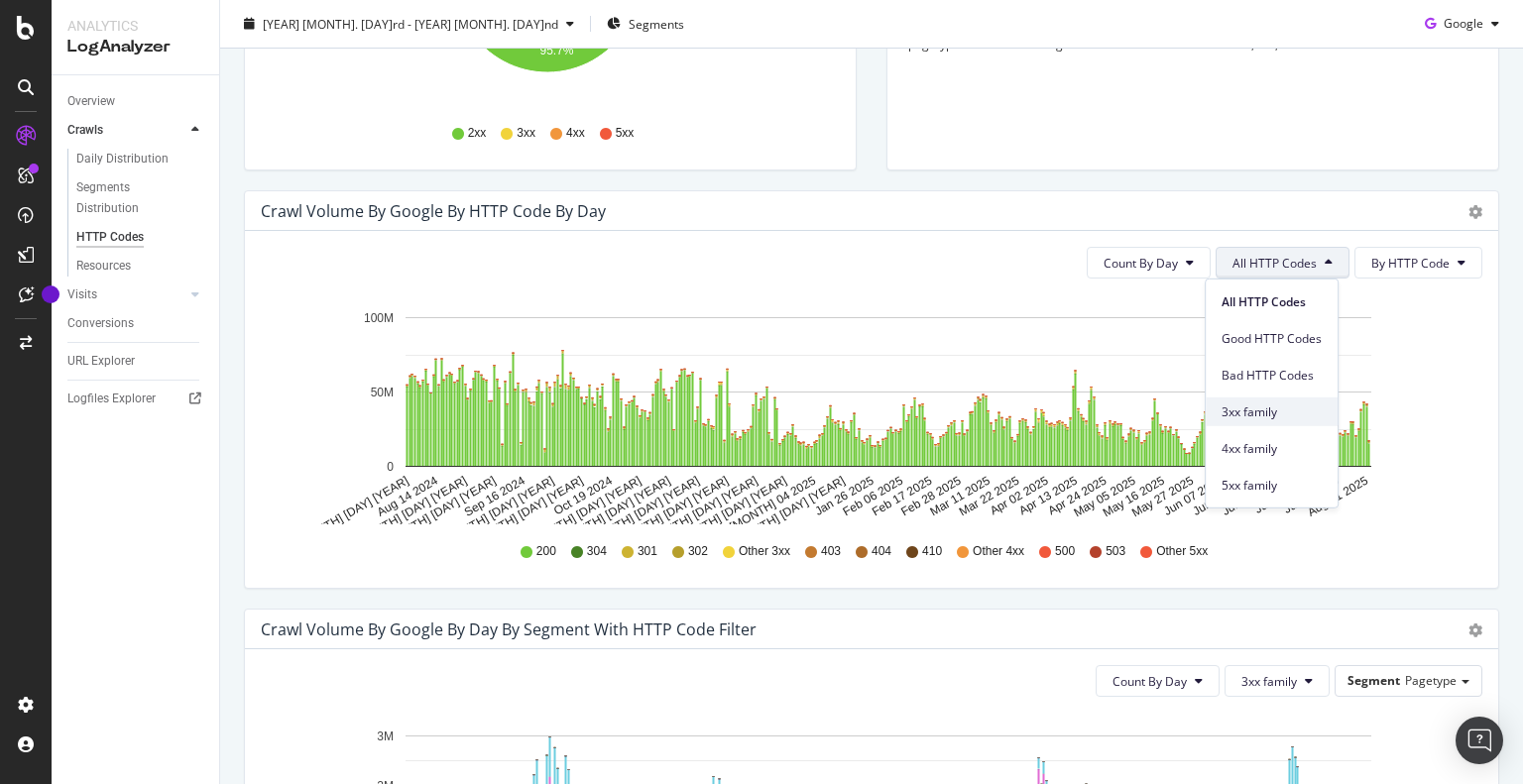 click on "3xx family" at bounding box center [1271, 411] 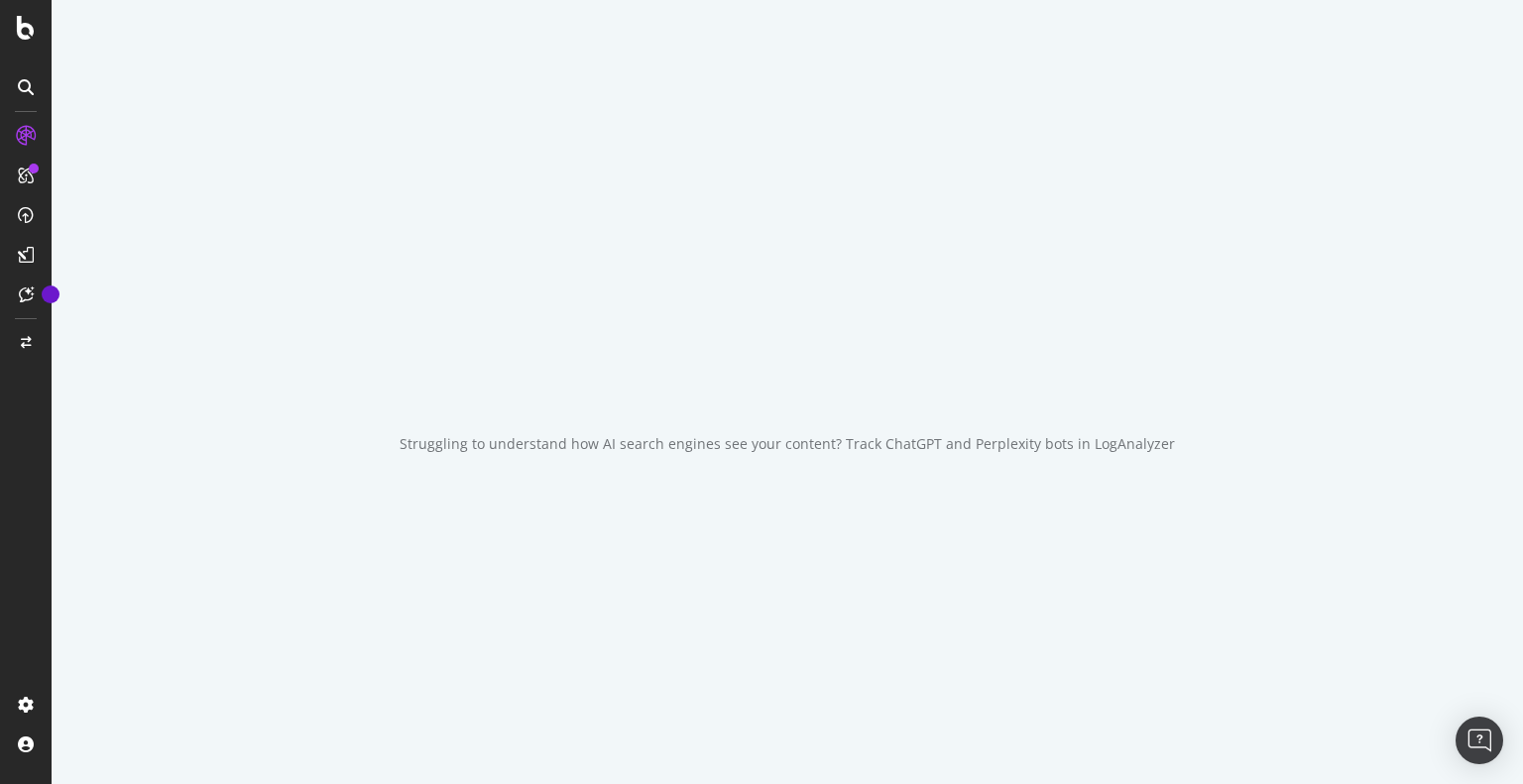 scroll, scrollTop: 0, scrollLeft: 0, axis: both 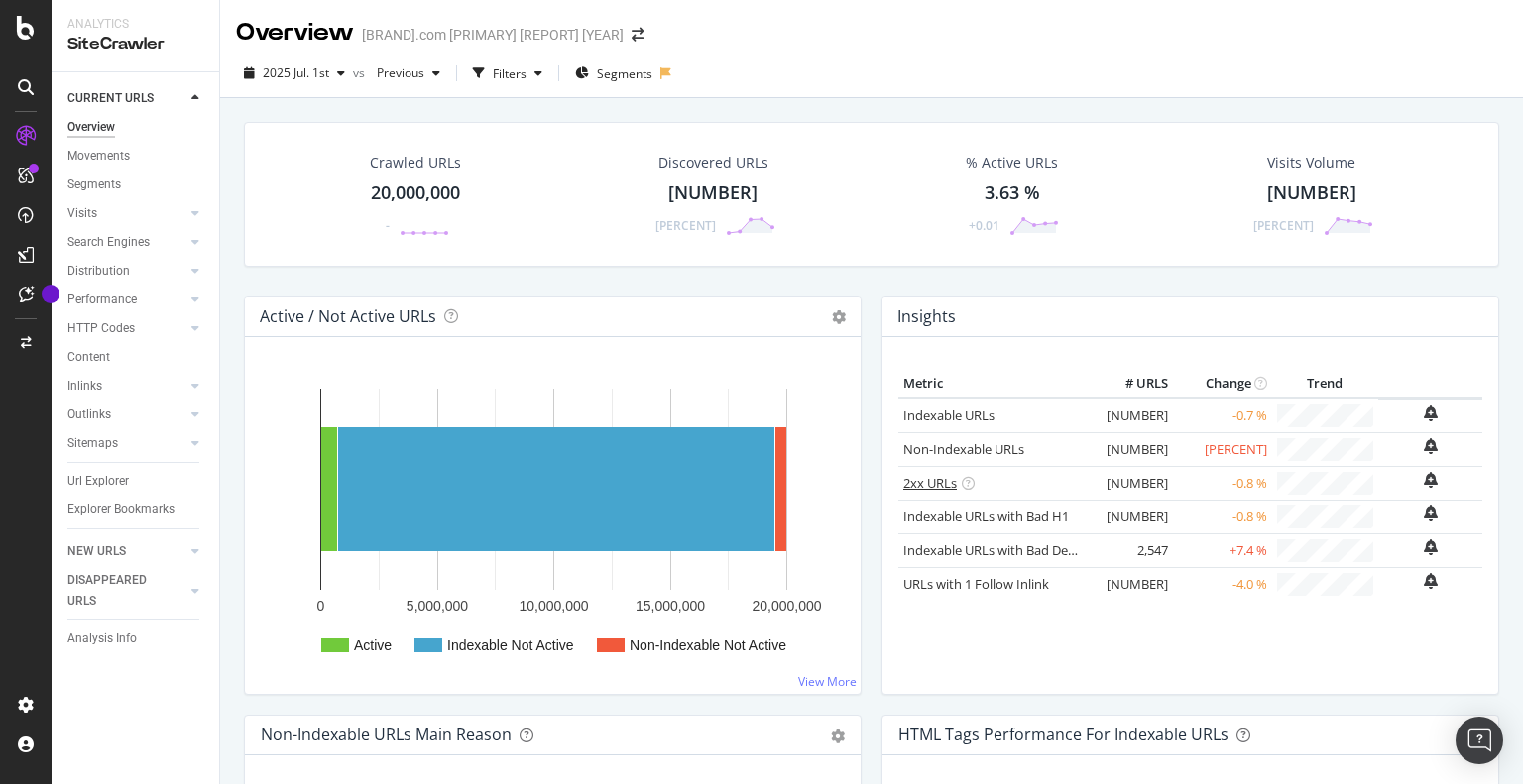 click on "2xx URLs" at bounding box center [930, 483] 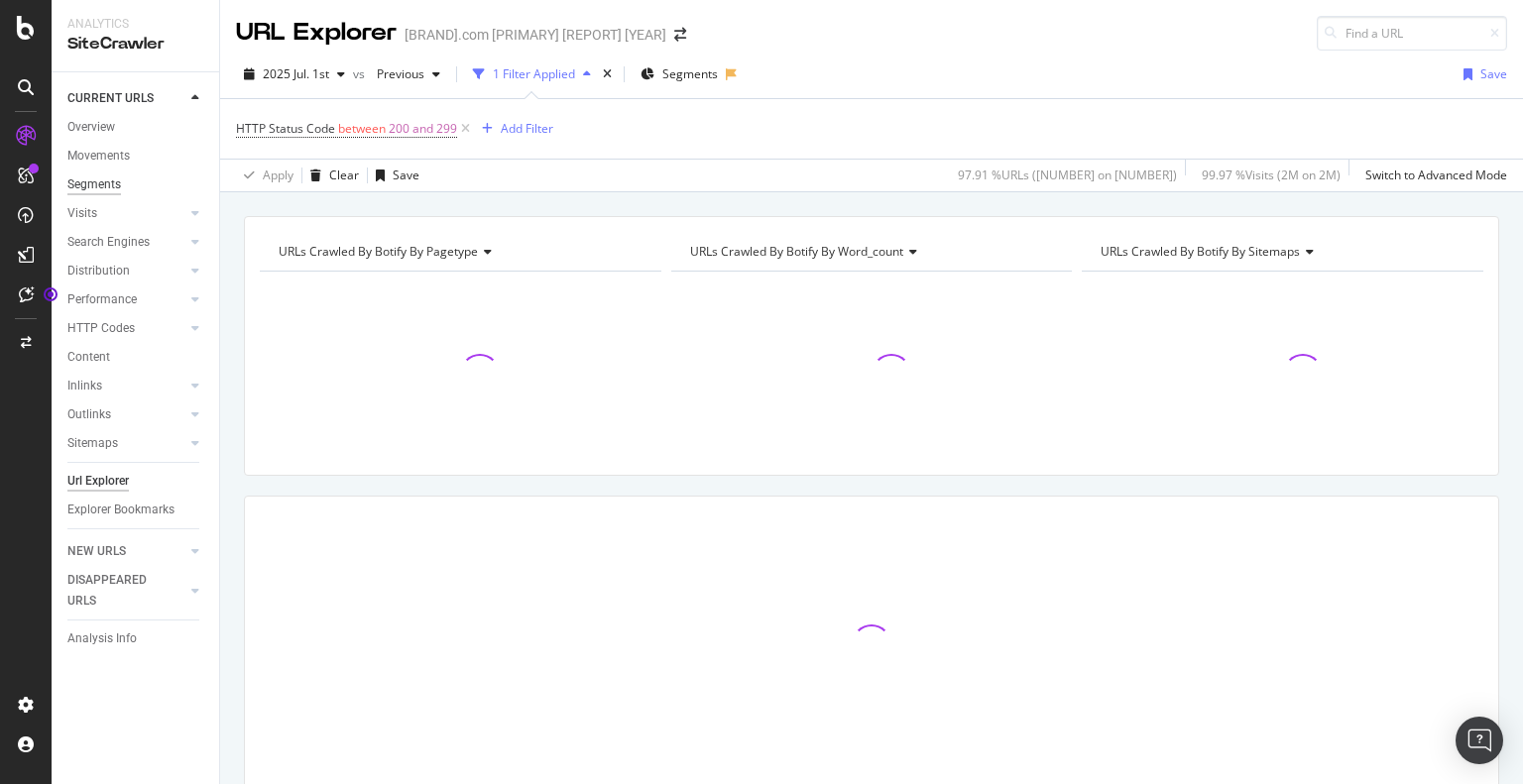 click on "Segments" at bounding box center (94, 184) 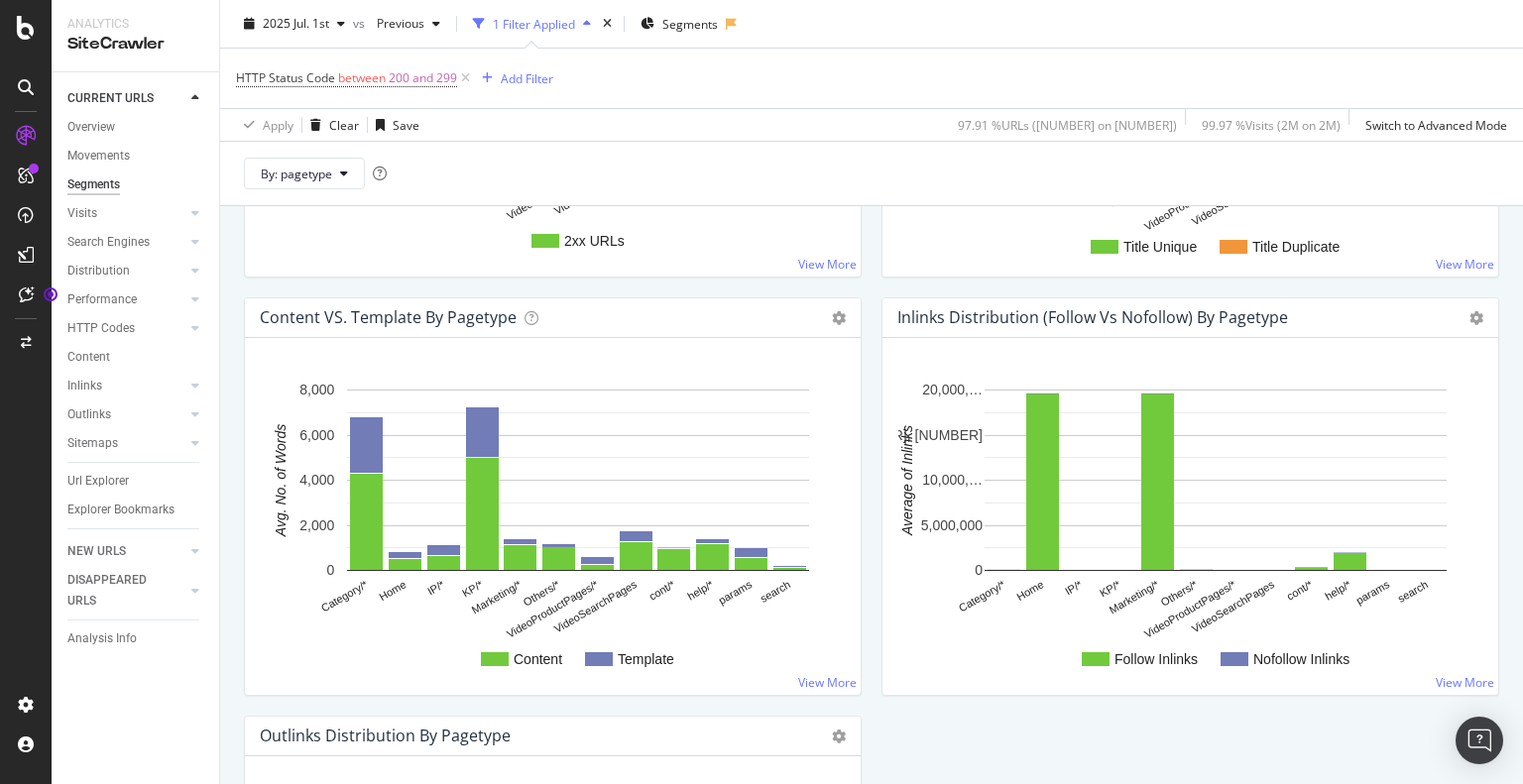 scroll, scrollTop: 2379, scrollLeft: 0, axis: vertical 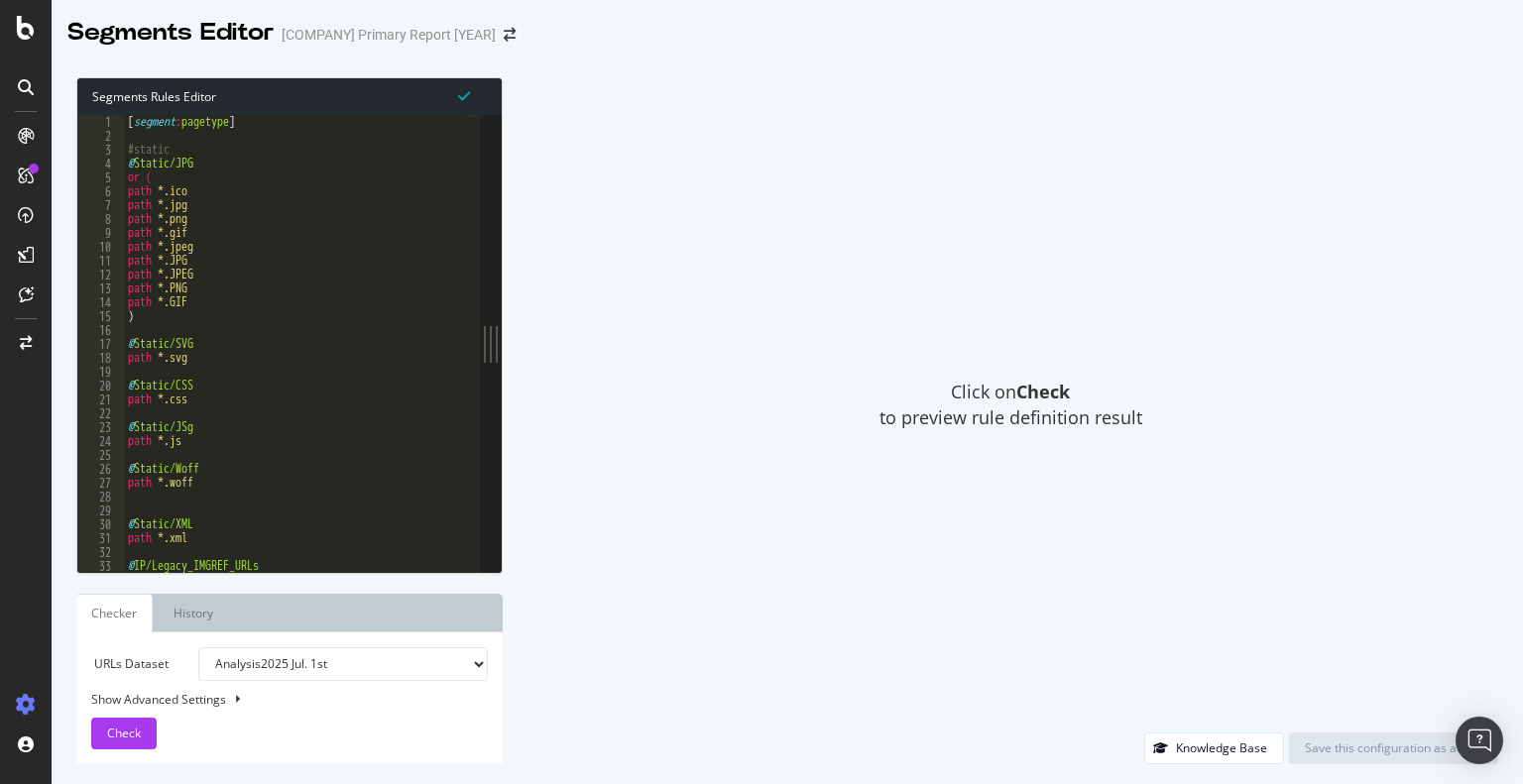 type on "path *.gif" 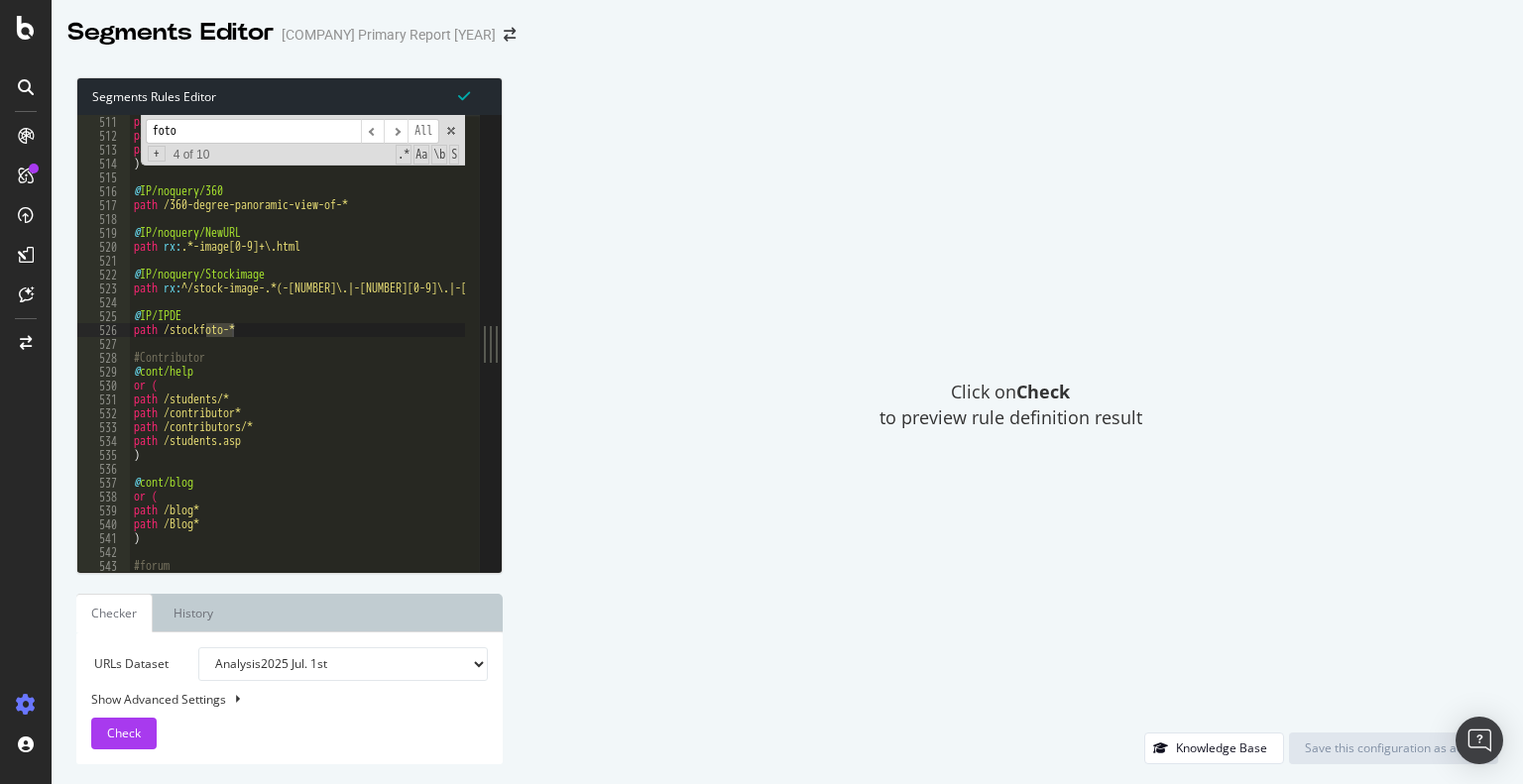 scroll, scrollTop: 15132, scrollLeft: 0, axis: vertical 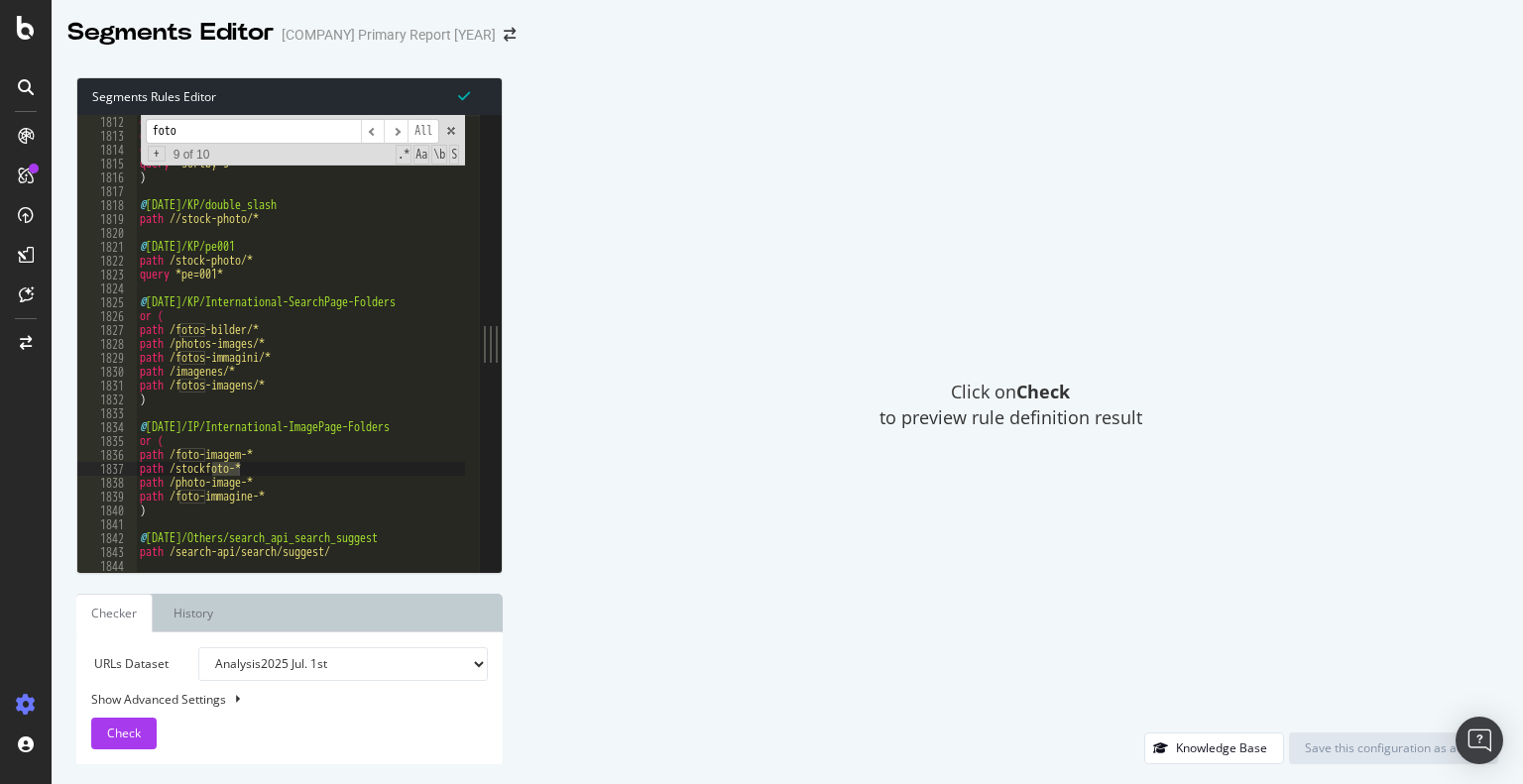 type on "foto" 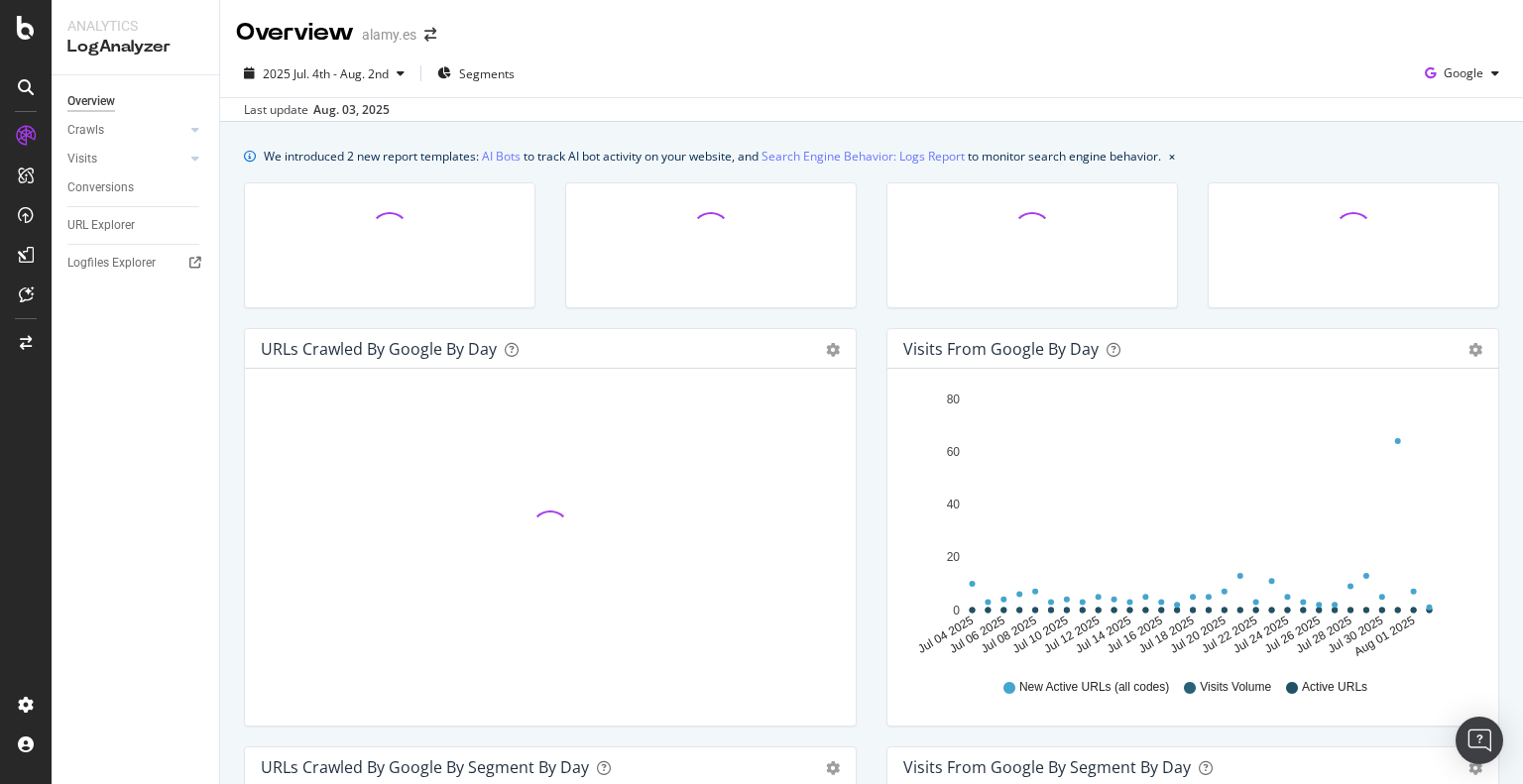 scroll, scrollTop: 0, scrollLeft: 0, axis: both 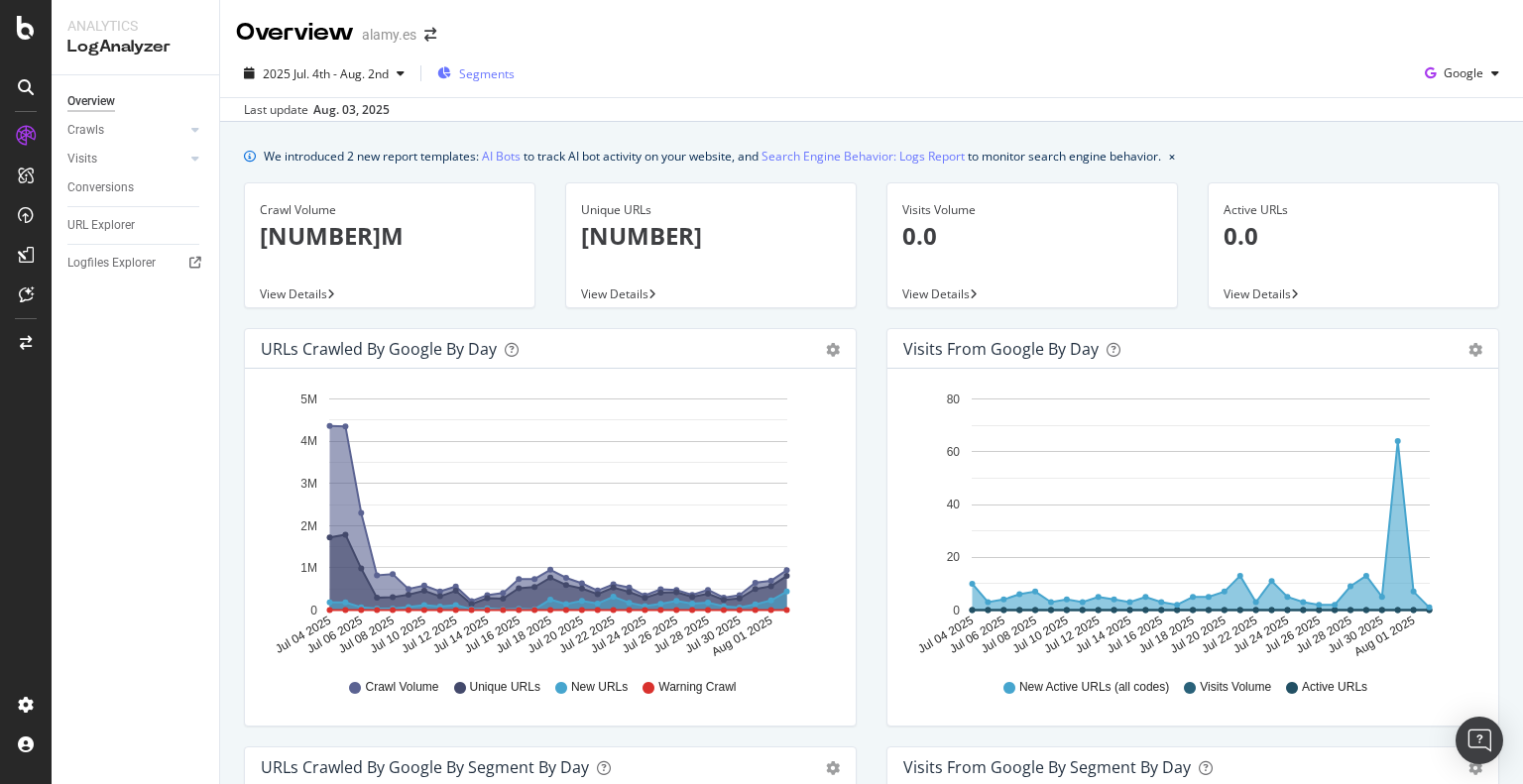 click on "Segments" at bounding box center (476, 73) 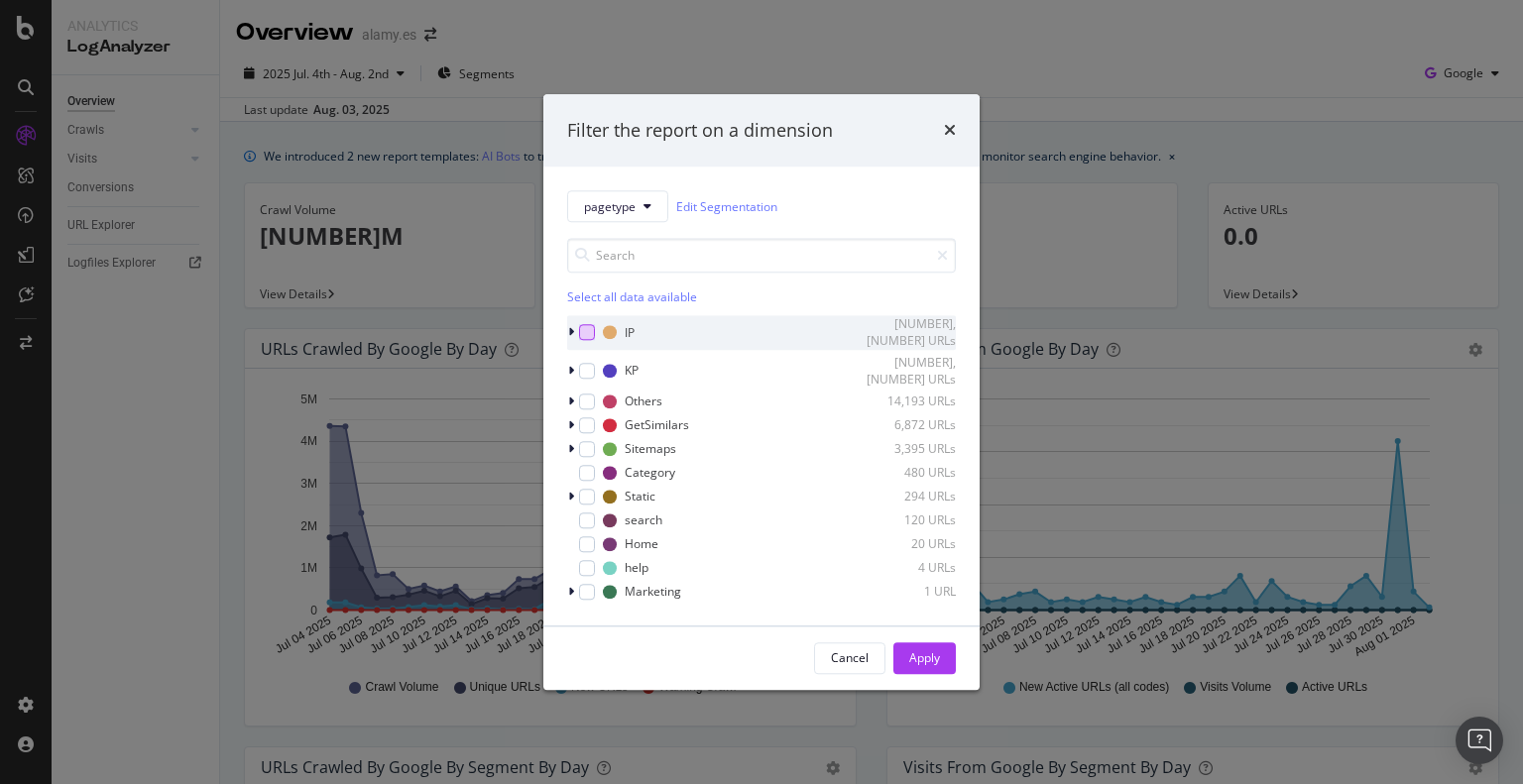 click at bounding box center [587, 333] 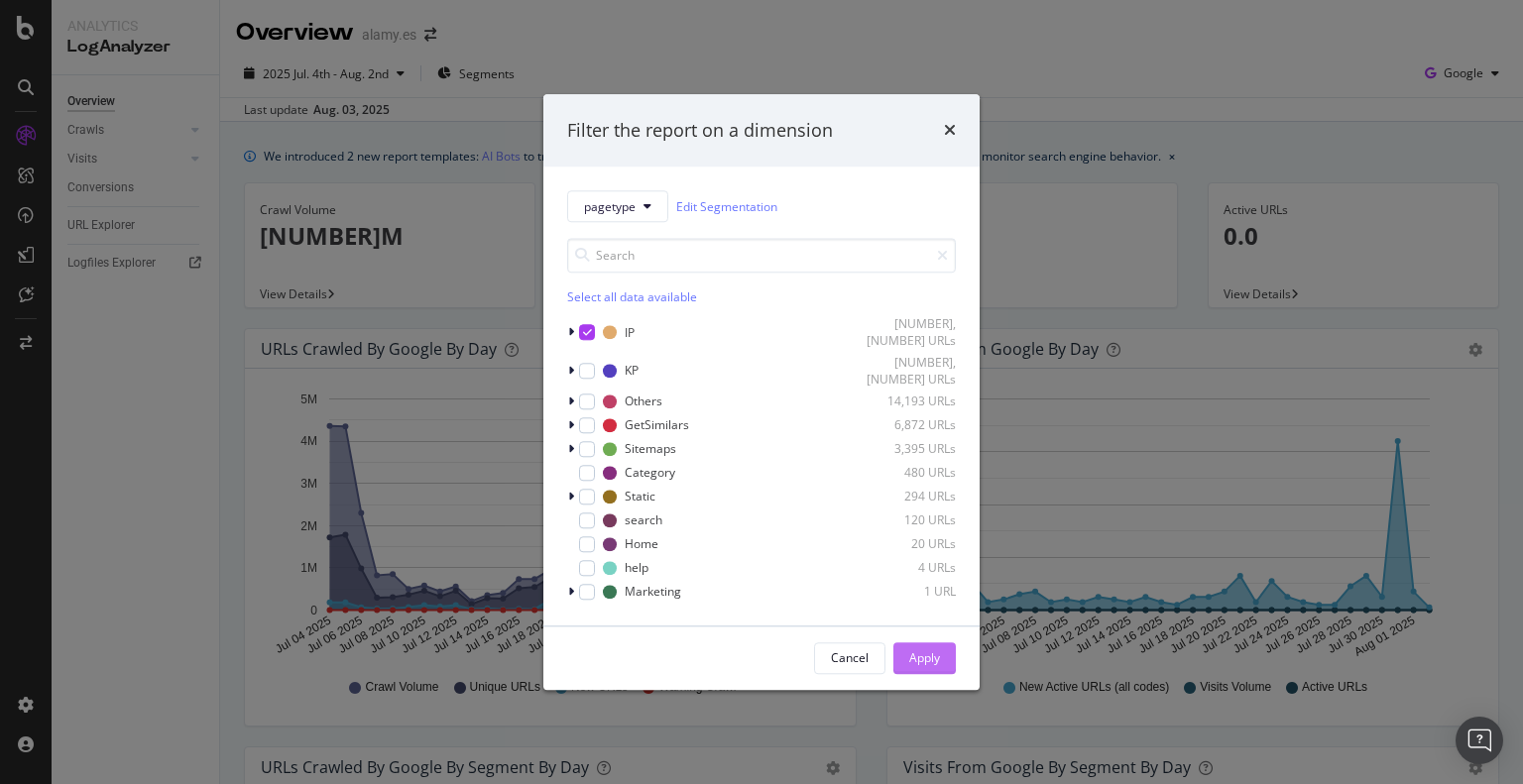 click on "Apply" at bounding box center [924, 658] 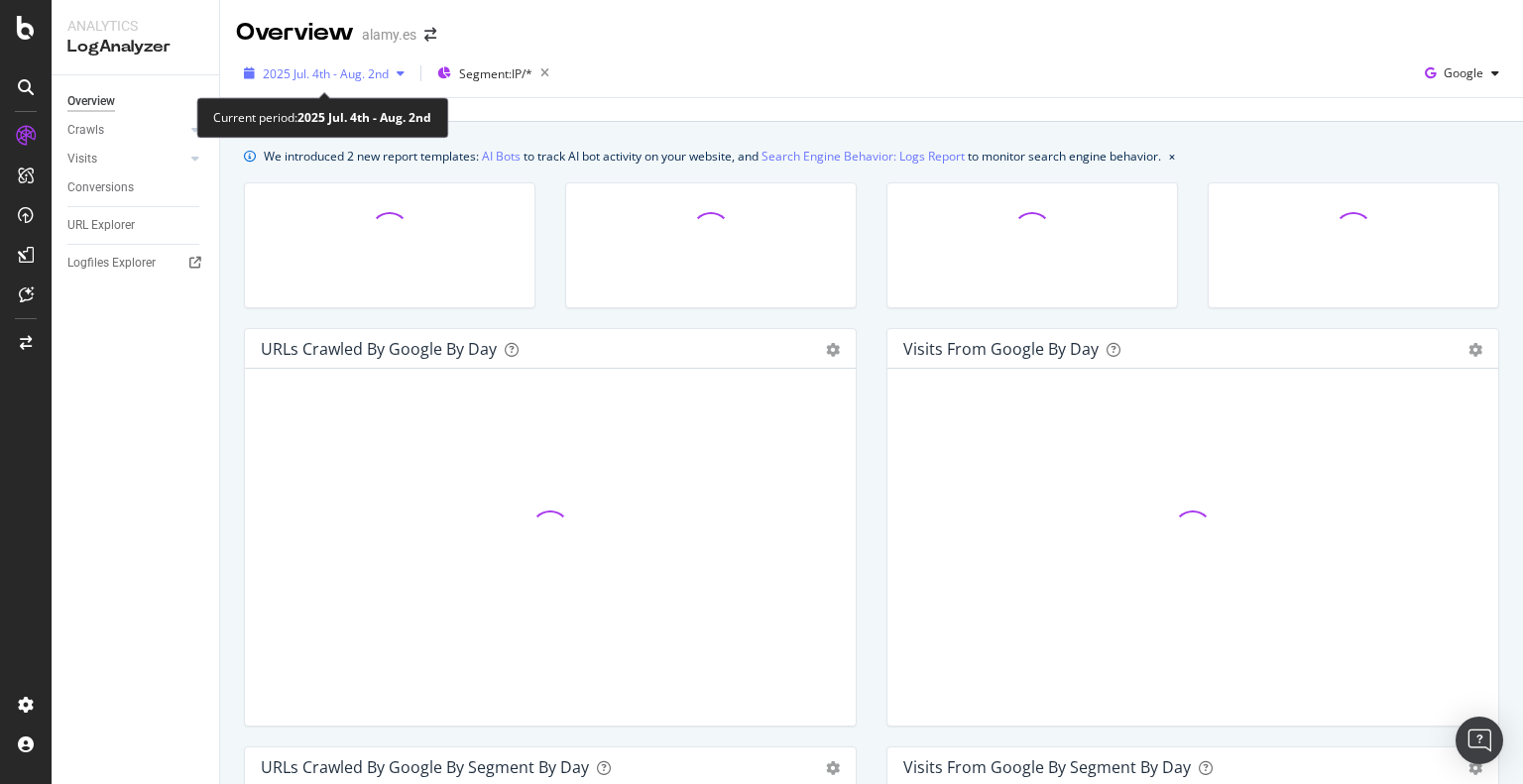 click on "2025 Jul. 4th - Aug. 2nd" at bounding box center [325, 73] 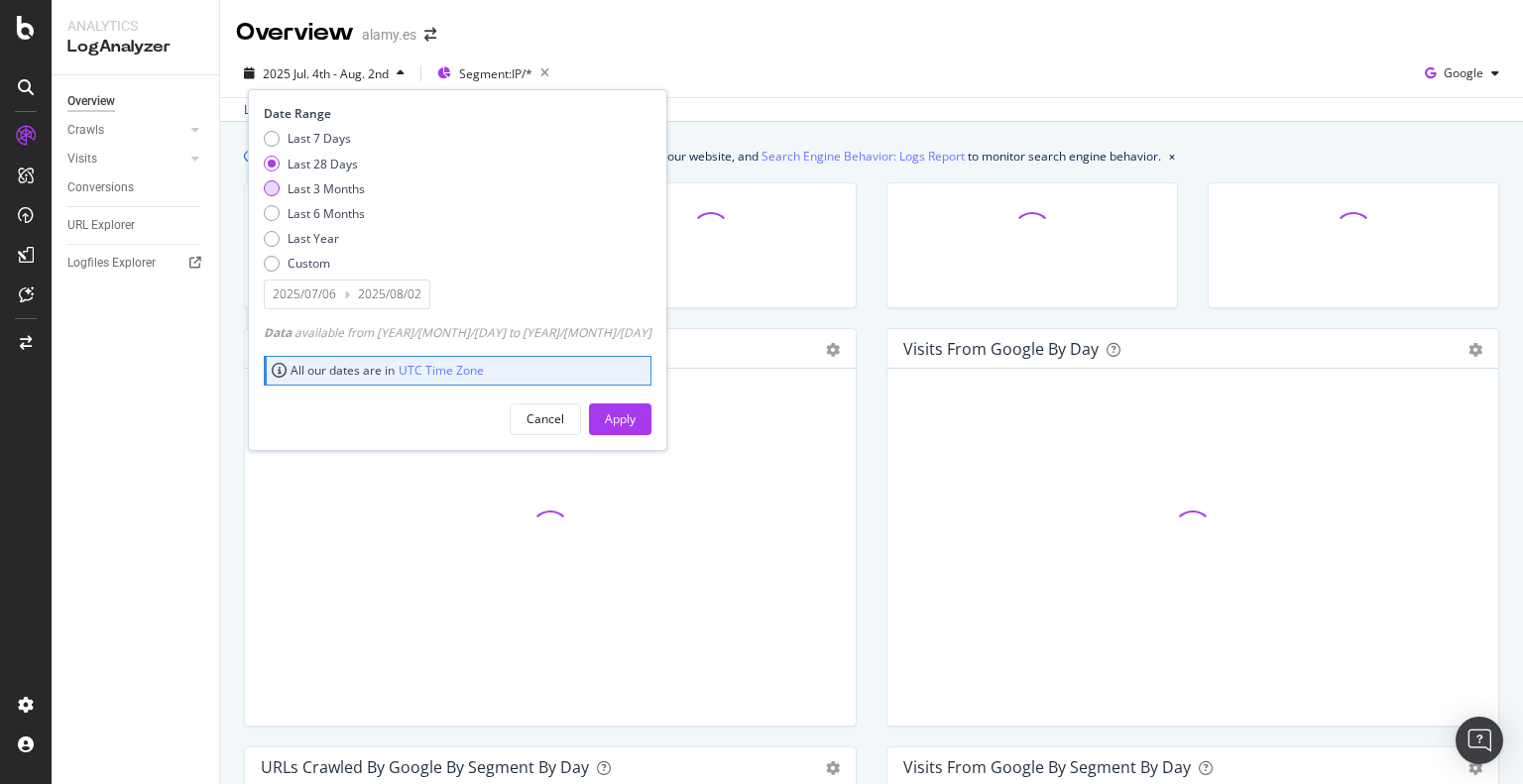 click on "Last 3 Months" at bounding box center [326, 188] 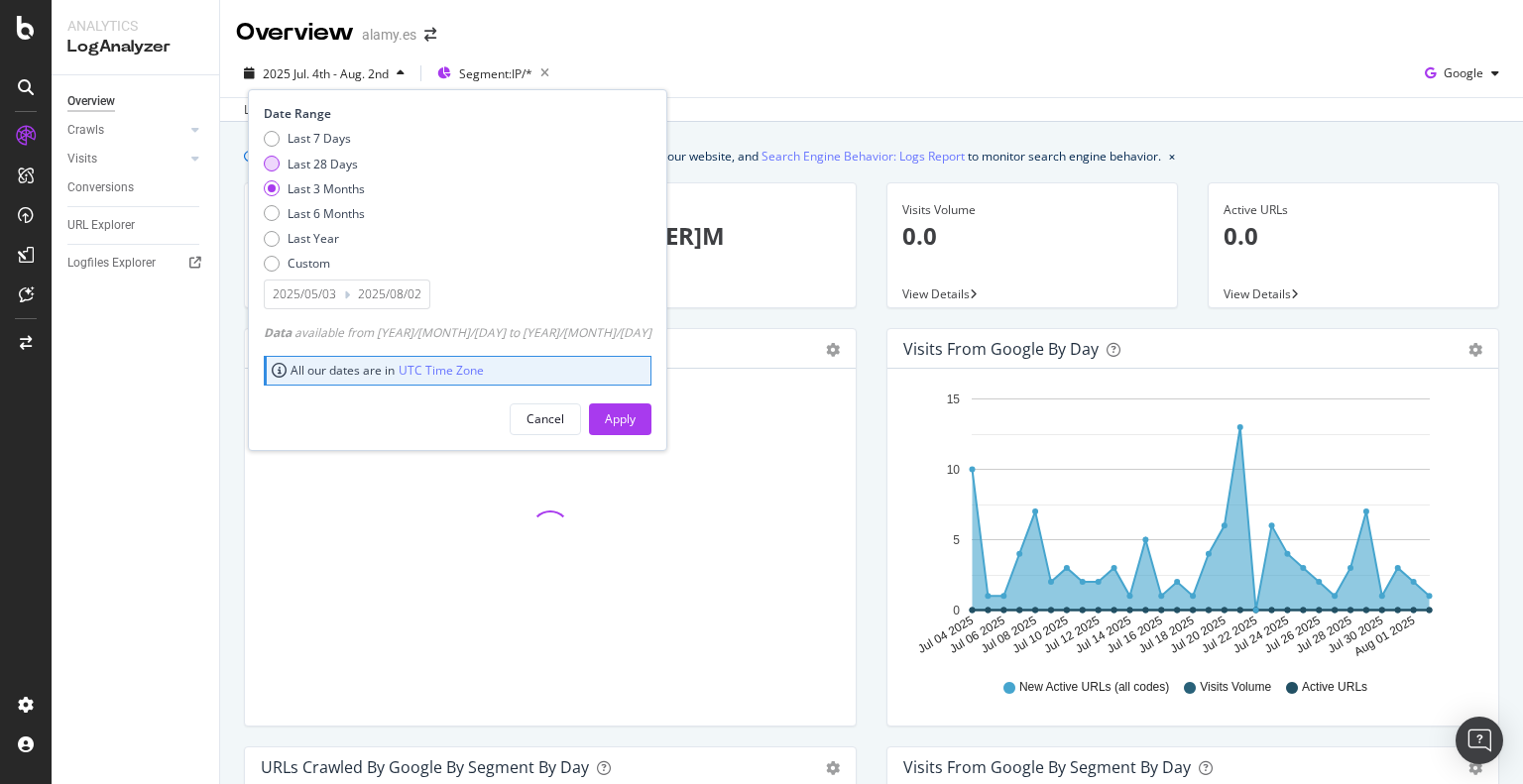 click on "Last 28 Days" at bounding box center (322, 164) 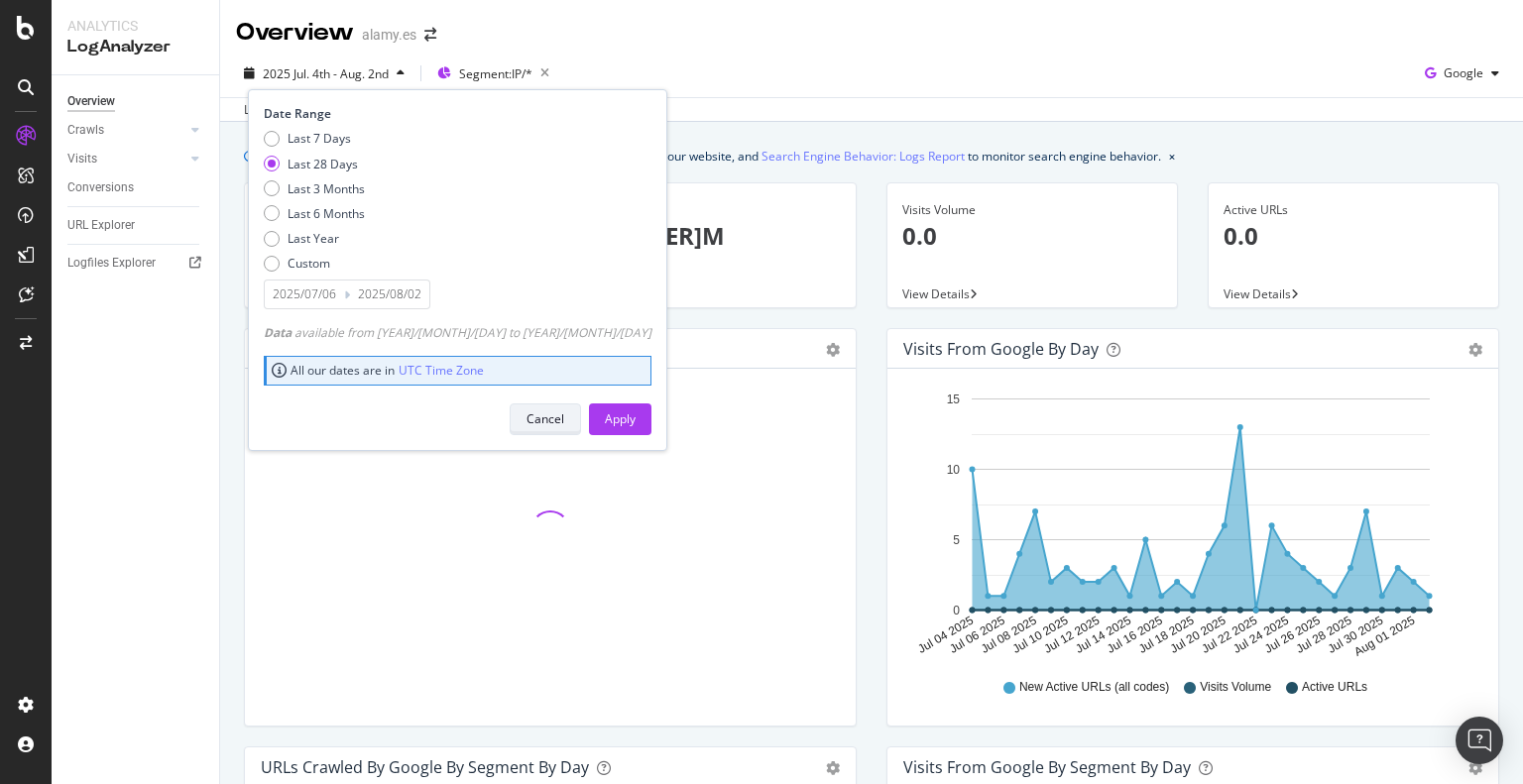 click on "Cancel" at bounding box center (545, 418) 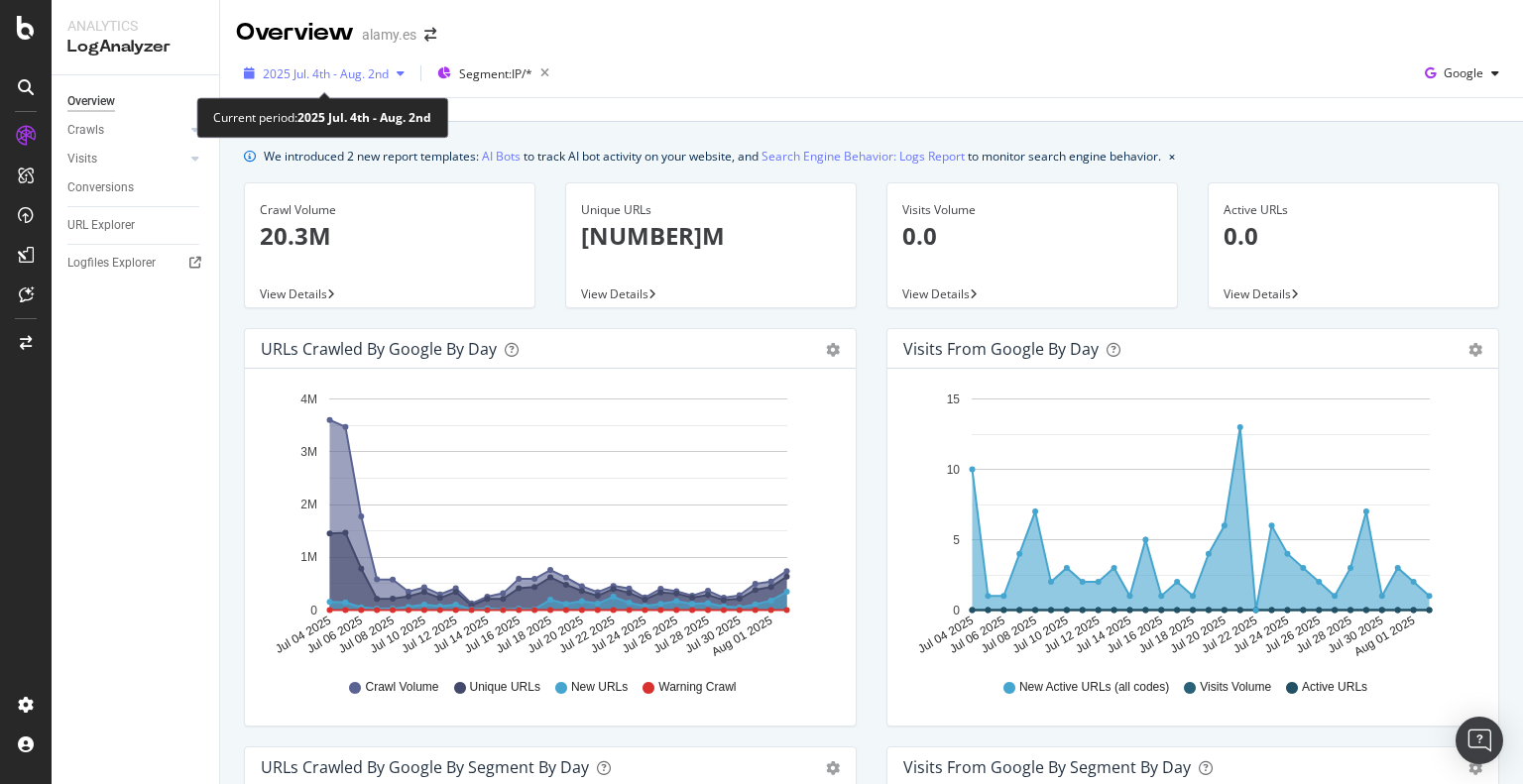 click on "2025 Jul. 4th - Aug. 2nd" at bounding box center [325, 73] 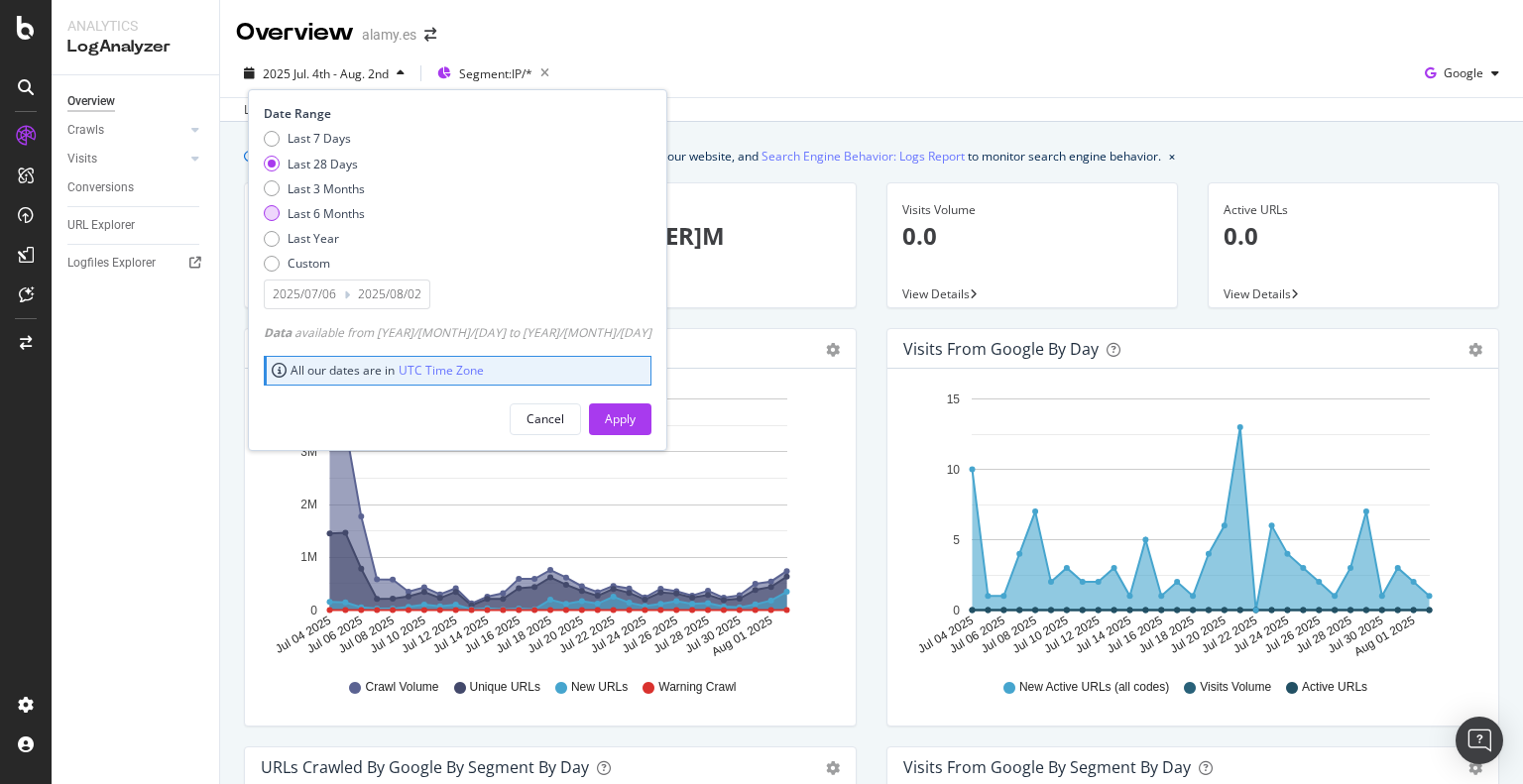 click on "Last 6 Months" at bounding box center [326, 213] 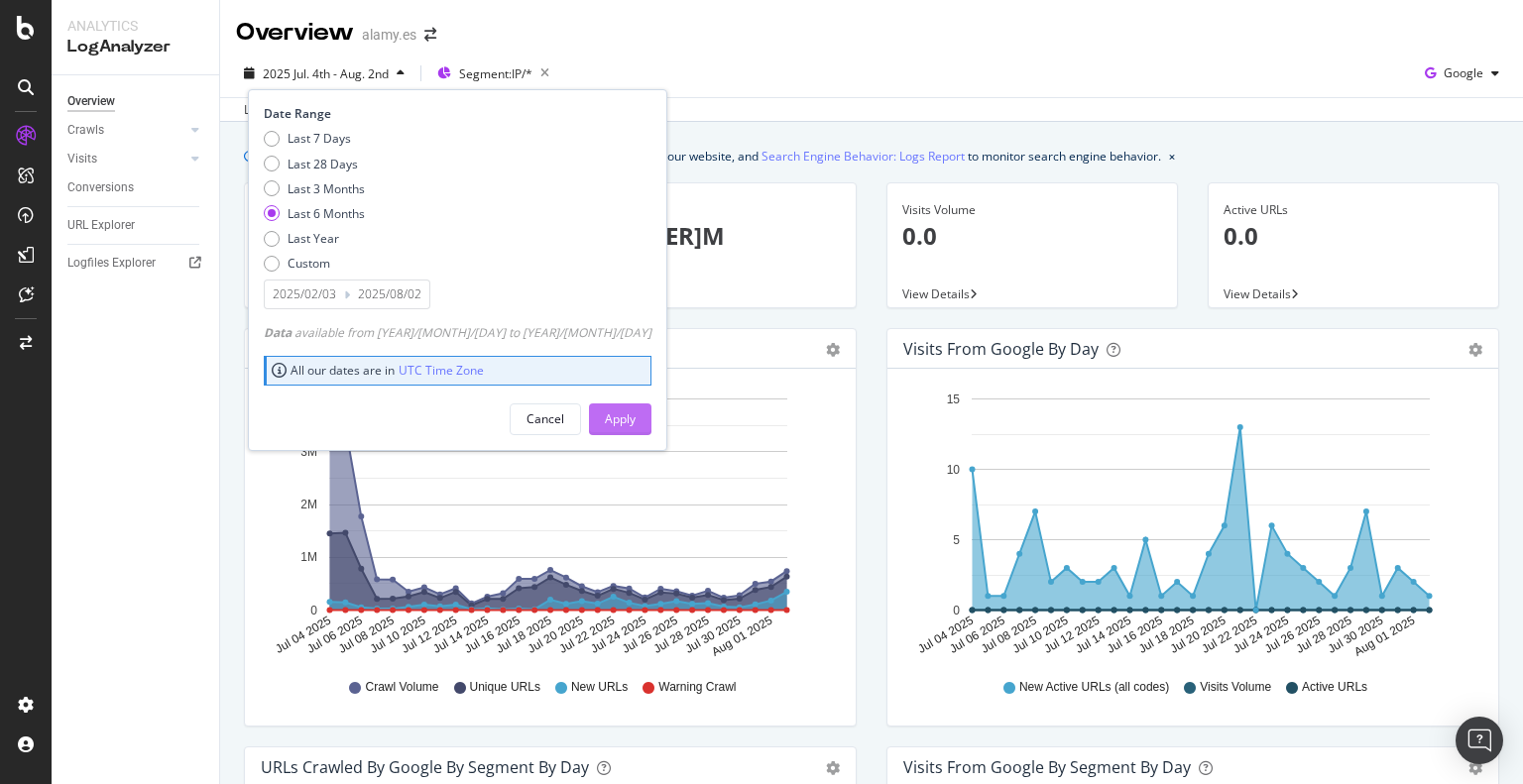 click on "Apply" at bounding box center (620, 418) 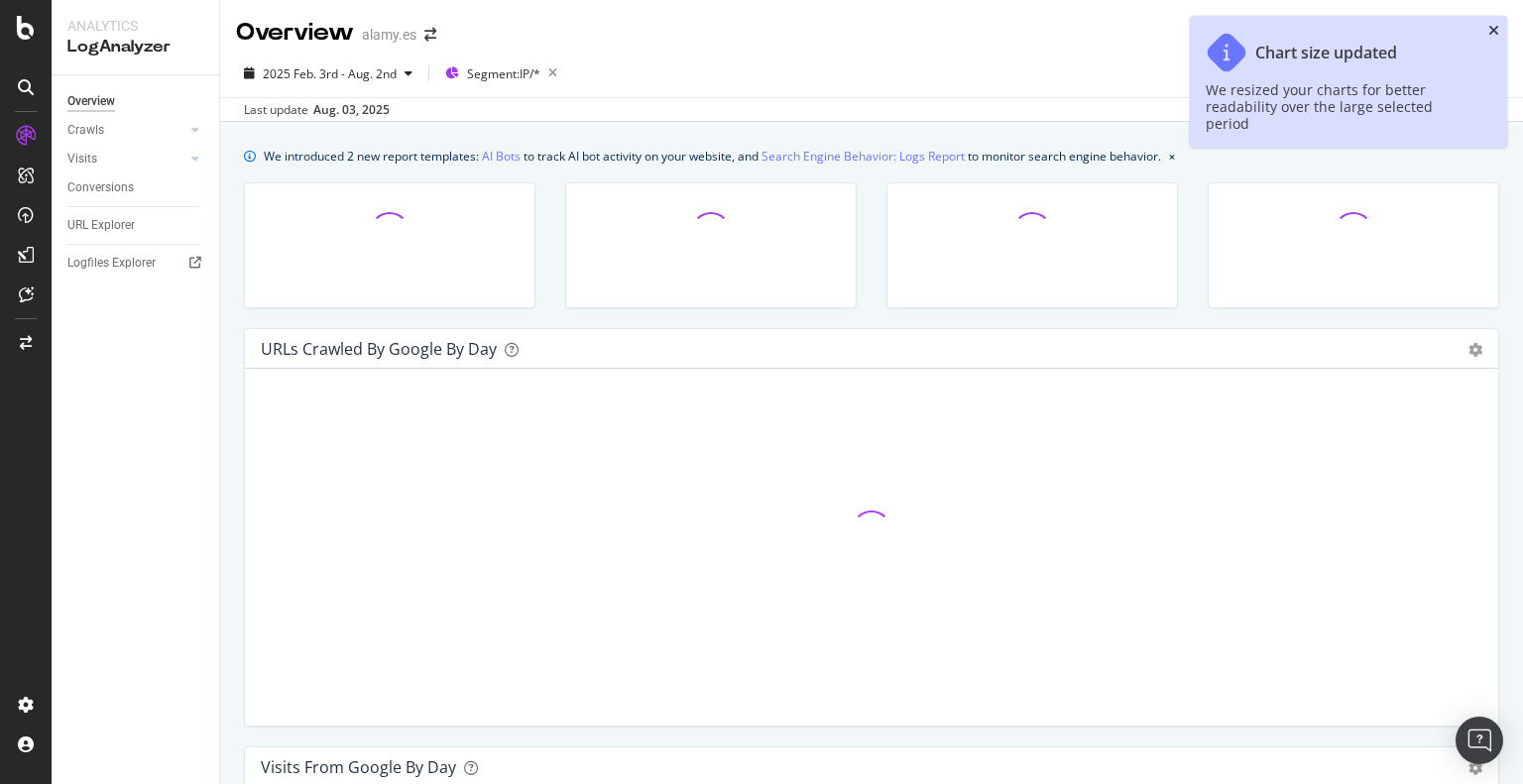 click at bounding box center (1493, 31) 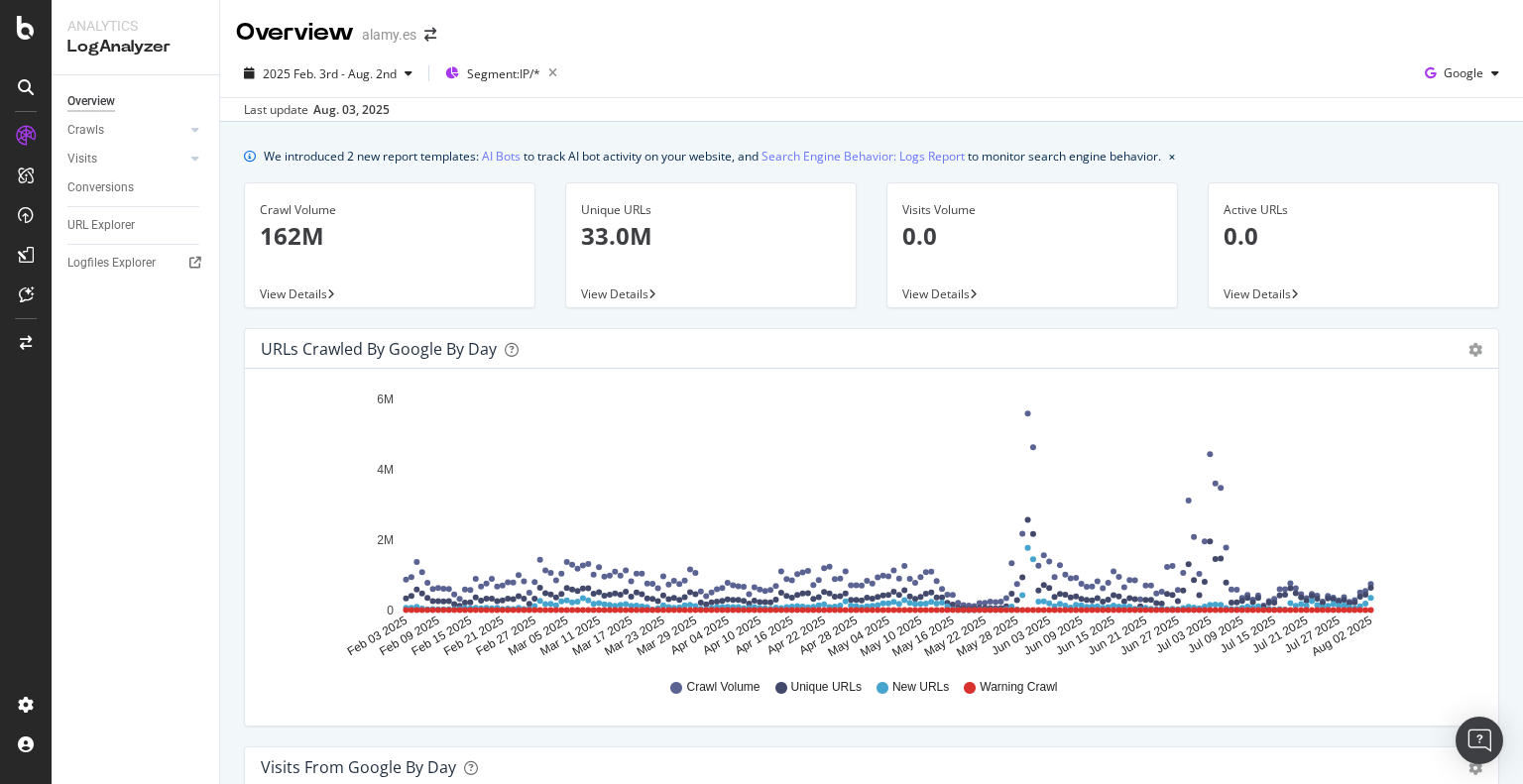scroll, scrollTop: 297, scrollLeft: 0, axis: vertical 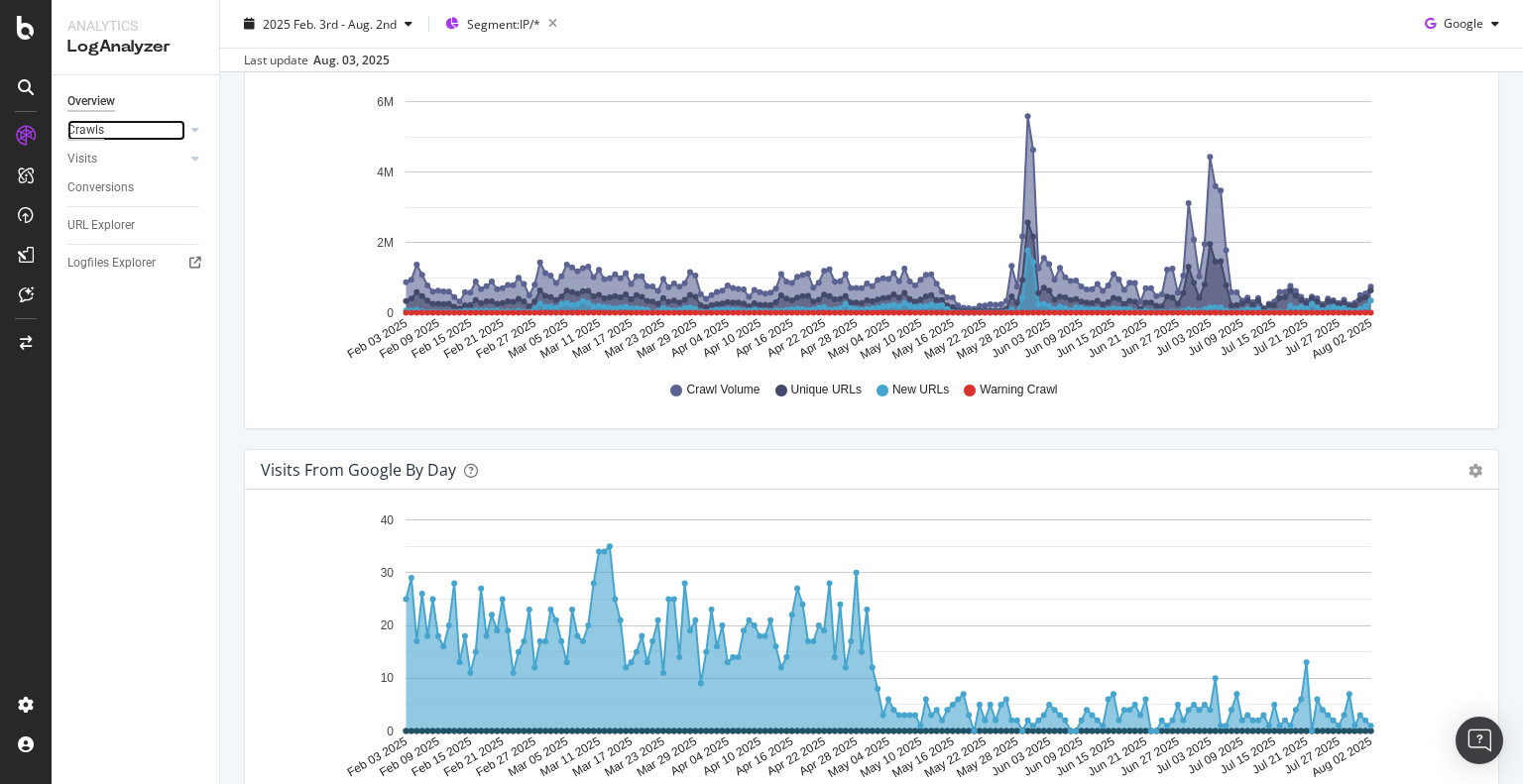click on "Crawls" at bounding box center [85, 130] 